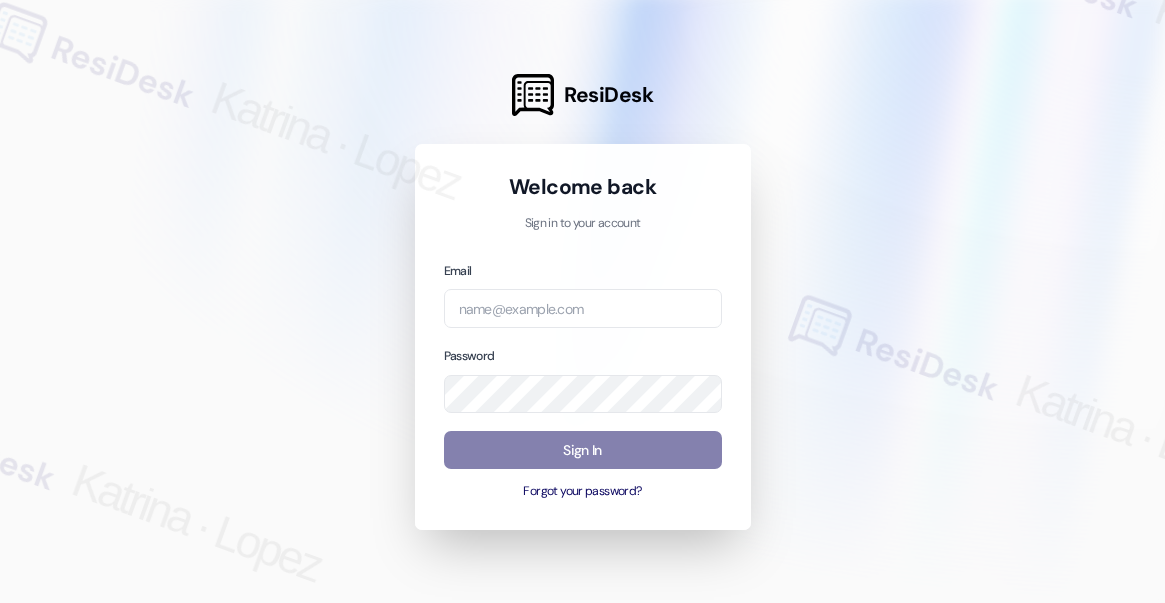 scroll, scrollTop: 0, scrollLeft: 0, axis: both 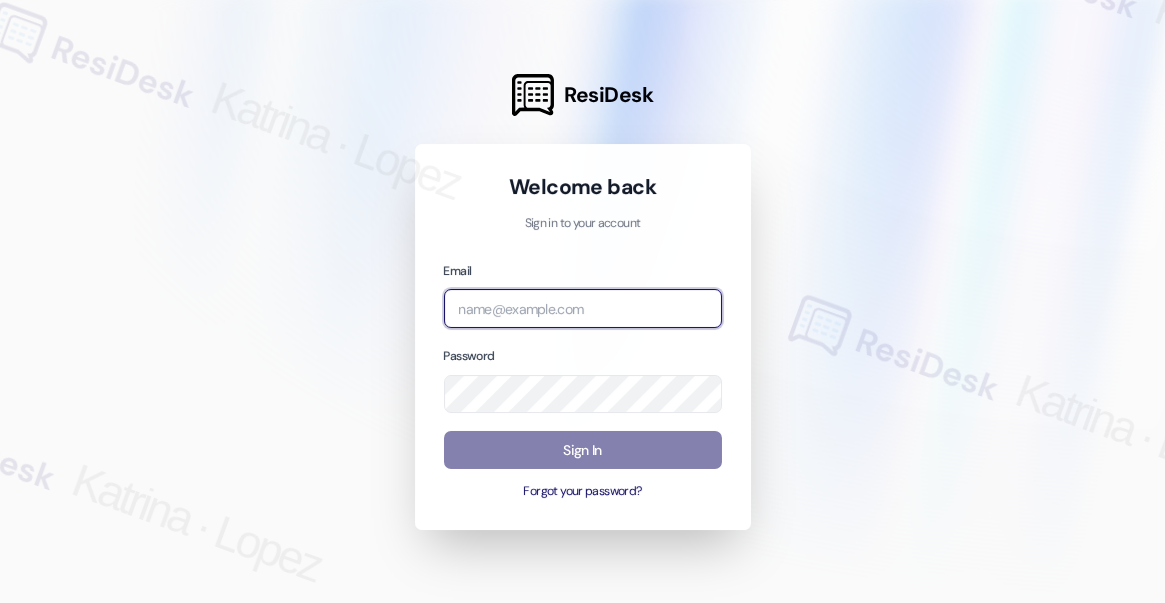 click at bounding box center [583, 308] 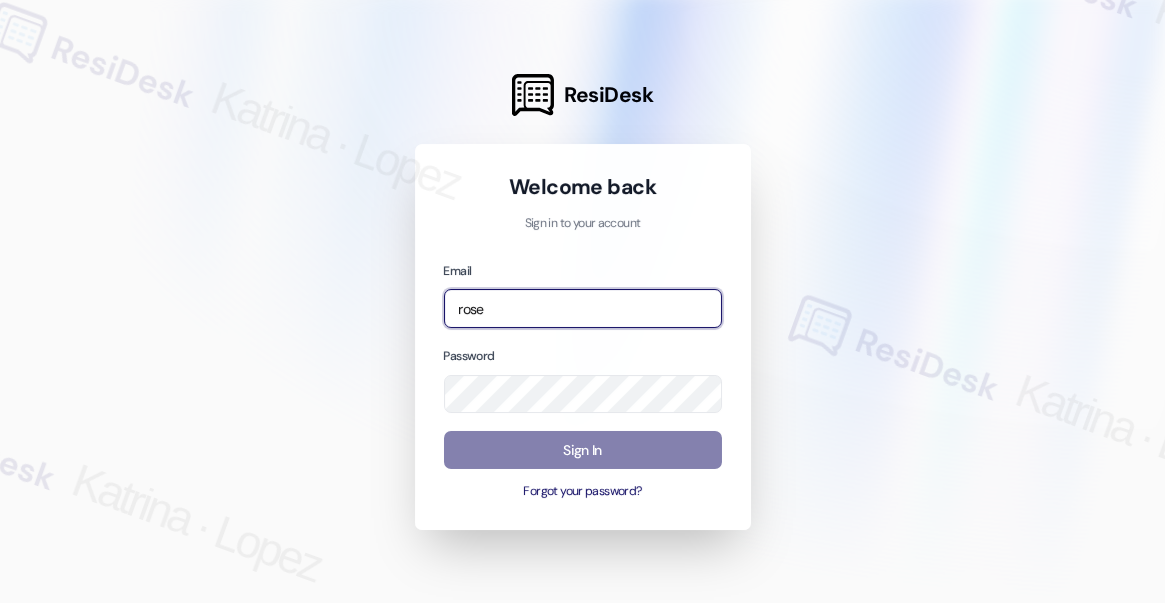 type on "[EMAIL]" 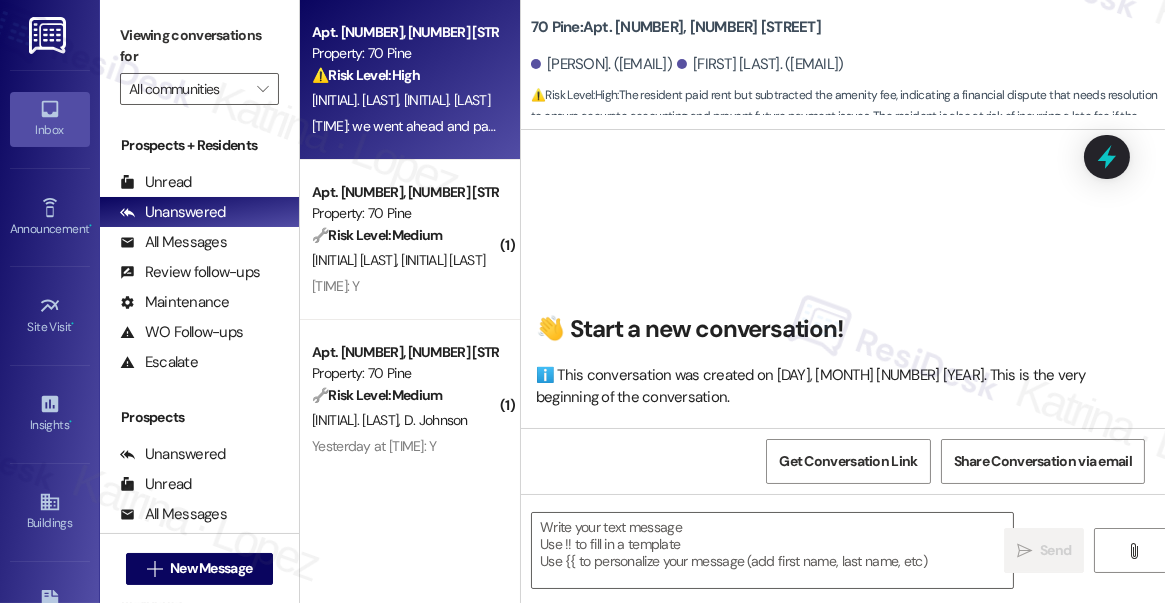click on "[TIME]: we went ahead and paid but subtracting the amenity fee ourselves [TIME]: we went ahead and paid but subtracting the amenity fee ourselves" at bounding box center (528, 126) 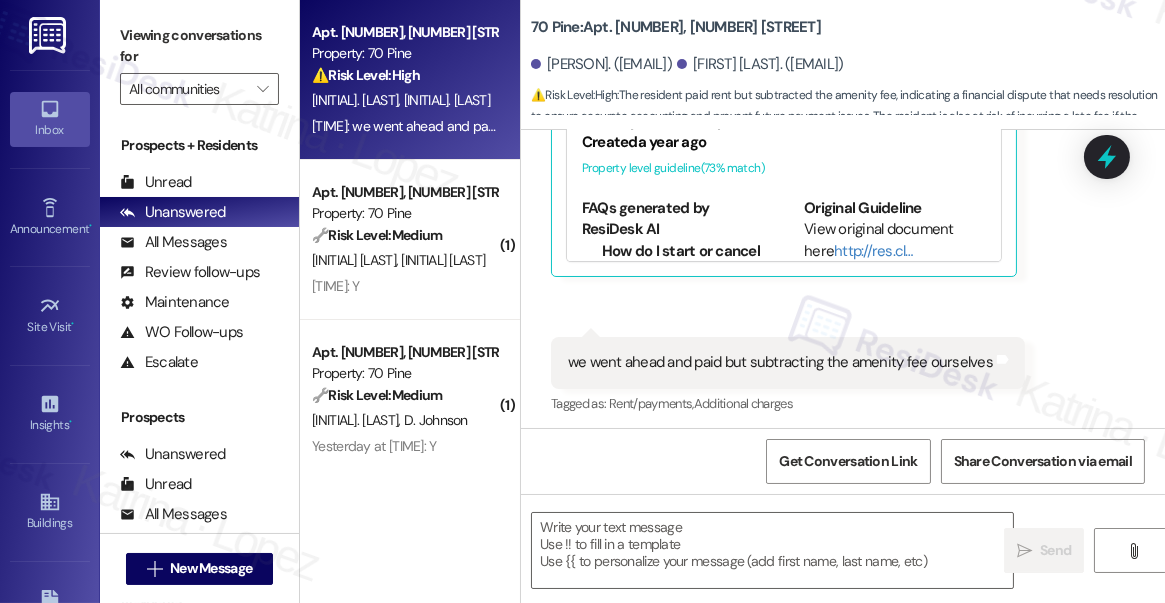 scroll, scrollTop: 10415, scrollLeft: 0, axis: vertical 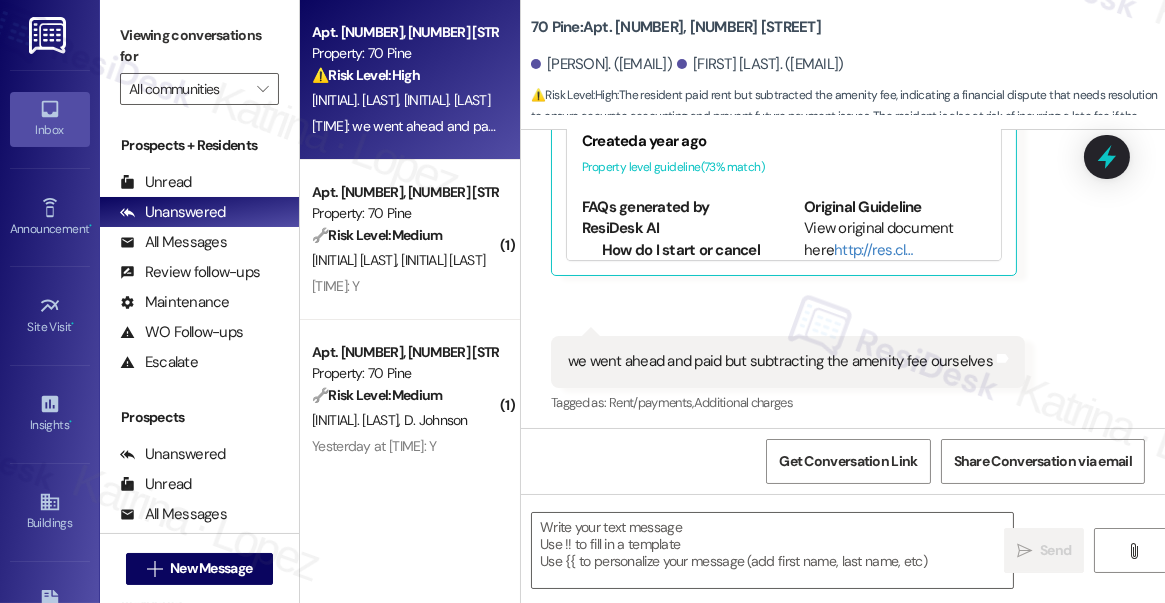 click on "we went ahead and paid but subtracting the amenity fee ourselves" at bounding box center (780, 361) 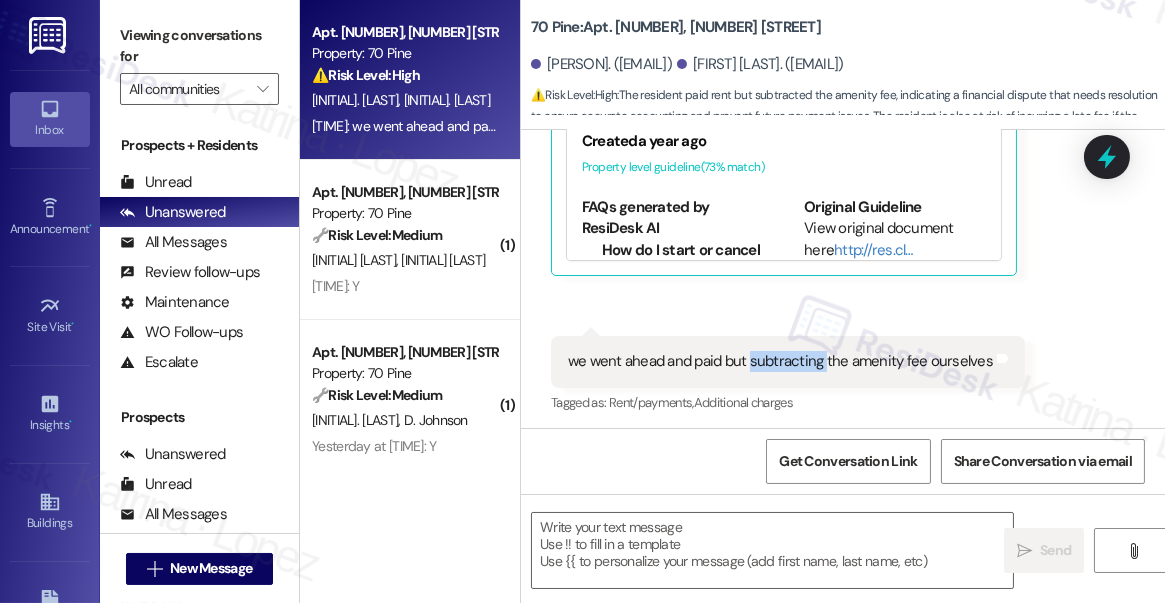 click on "we went ahead and paid but subtracting the amenity fee ourselves" at bounding box center (780, 361) 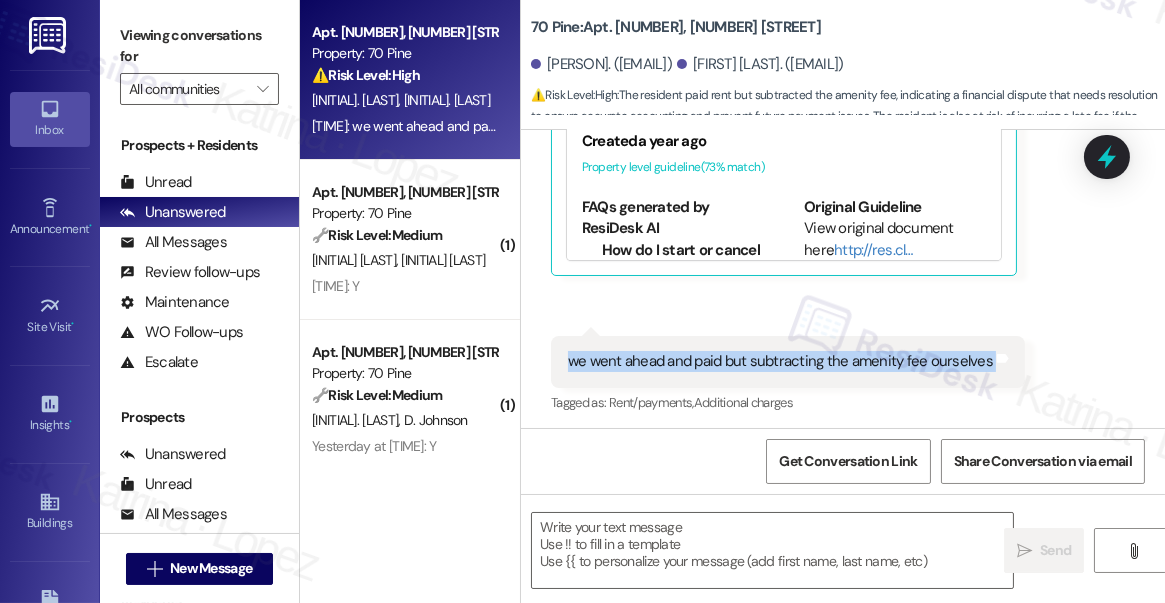 click on "we went ahead and paid but subtracting the amenity fee ourselves" at bounding box center [780, 361] 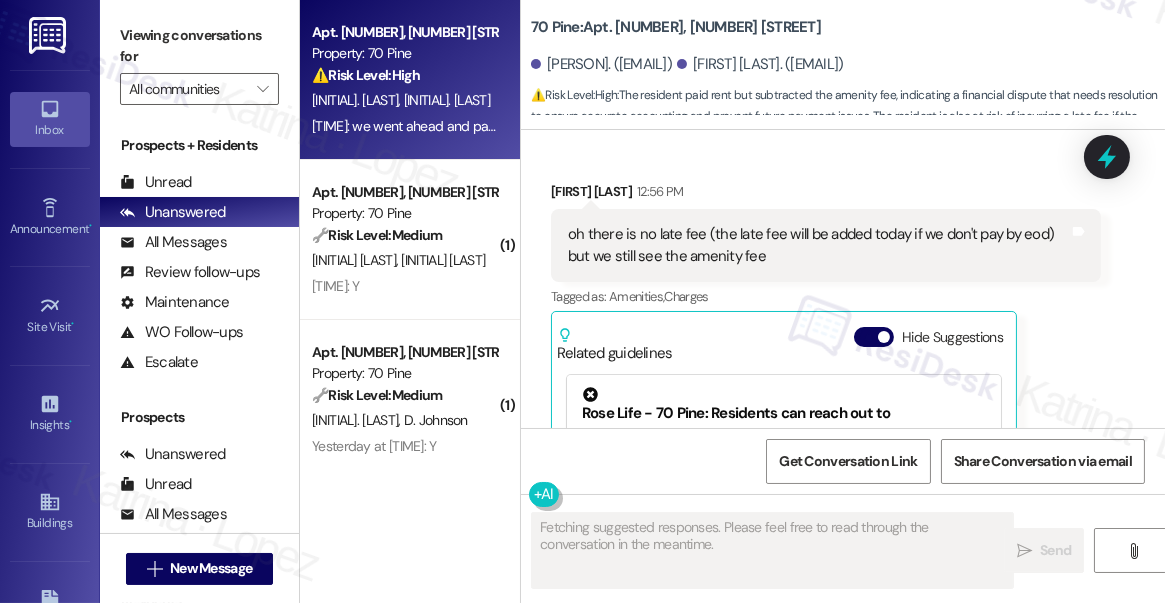 scroll, scrollTop: 10051, scrollLeft: 0, axis: vertical 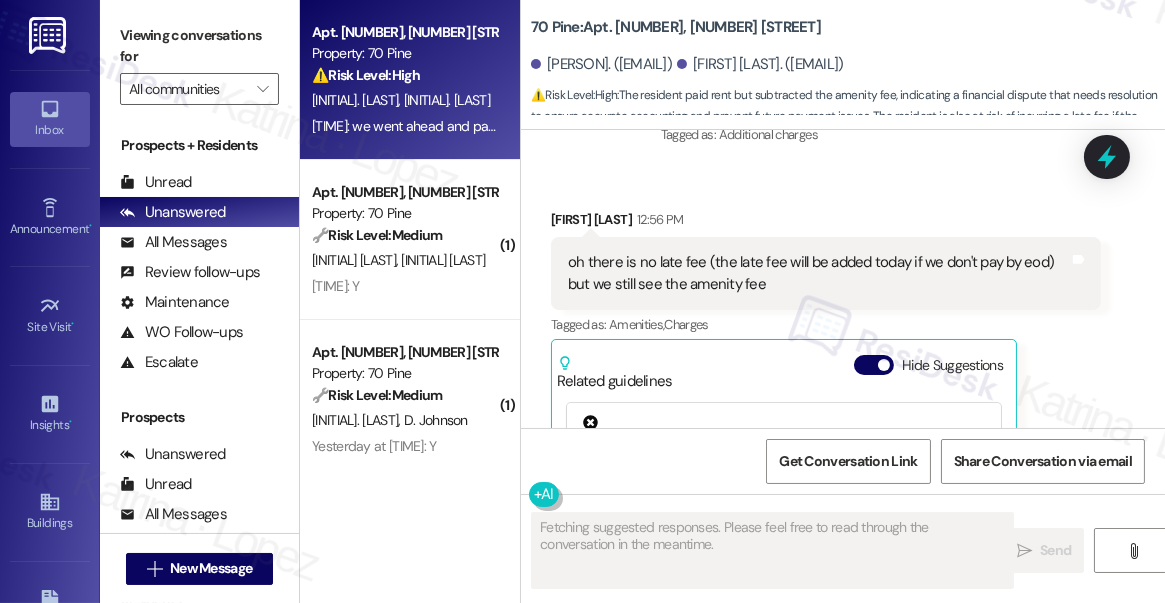 click on "oh there is no late fee (the late fee will be added today if we don't pay by eod) but we still see the amenity fee" at bounding box center (818, 273) 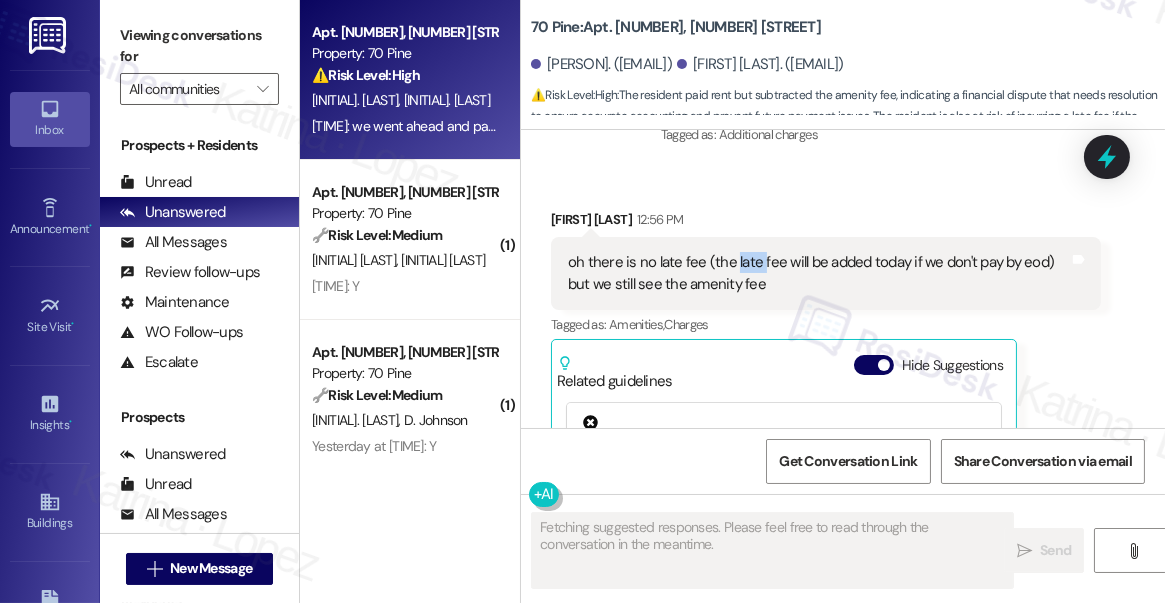 click on "oh there is no late fee (the late fee will be added today if we don't pay by eod) but we still see the amenity fee" at bounding box center [818, 273] 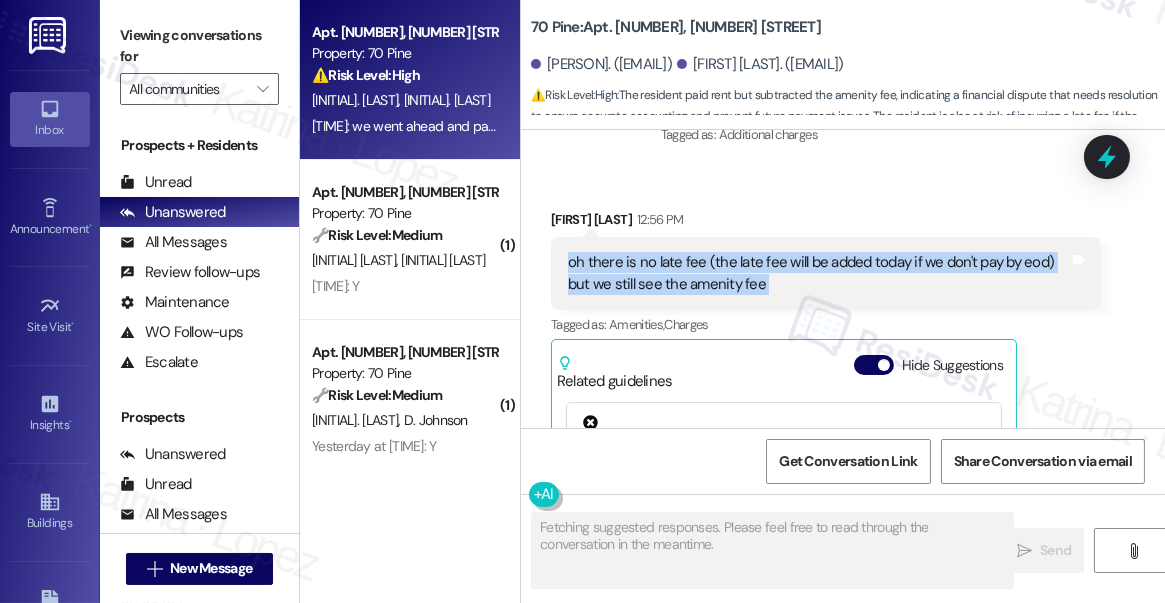 click on "oh there is no late fee (the late fee will be added today if we don't pay by eod) but we still see the amenity fee" at bounding box center [818, 273] 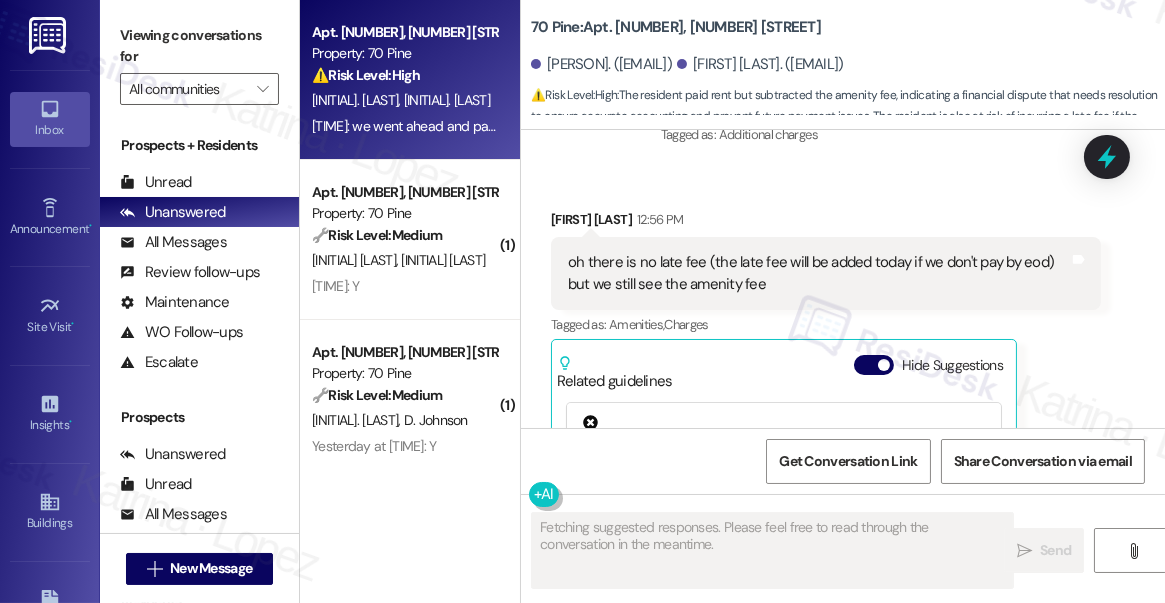 click on "[LAST] [TIME]" at bounding box center [826, 223] 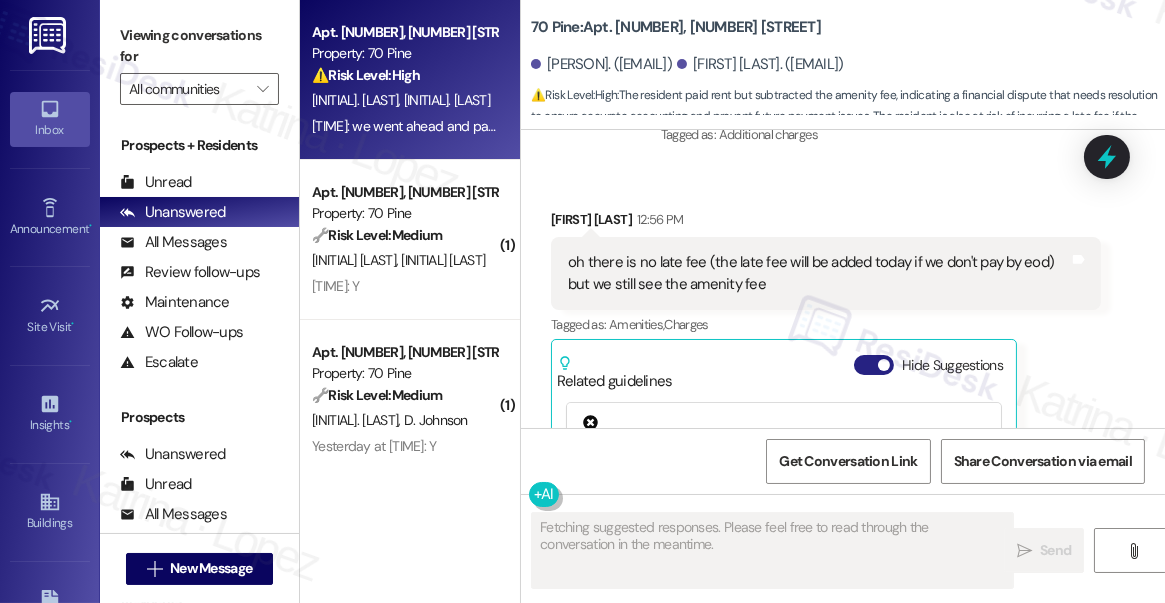 click on "Hide Suggestions" at bounding box center (874, 365) 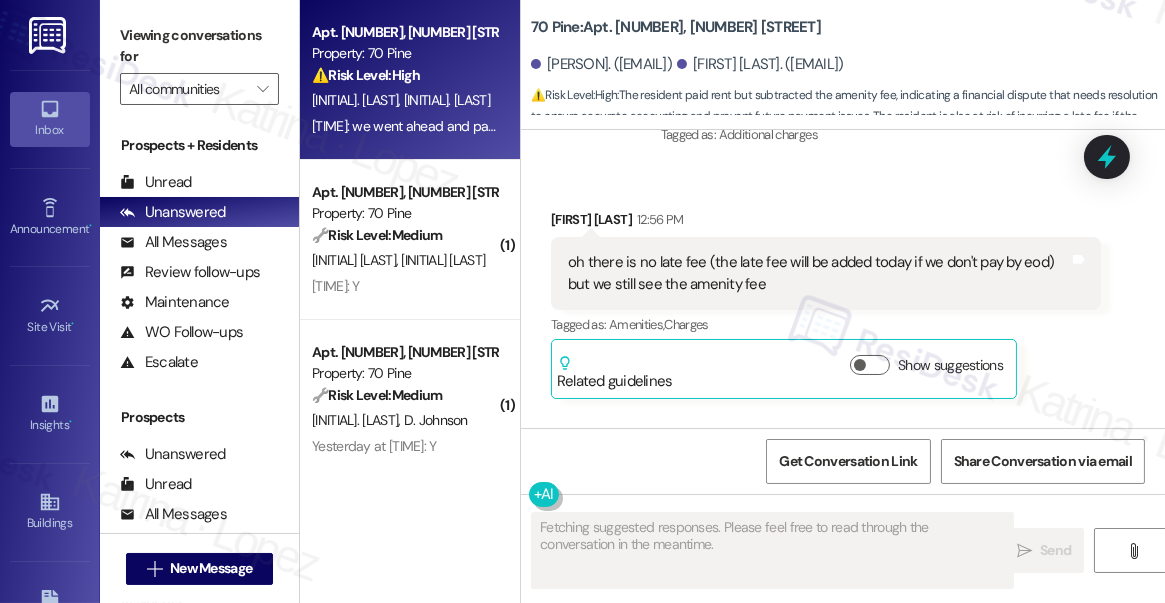scroll, scrollTop: 9960, scrollLeft: 0, axis: vertical 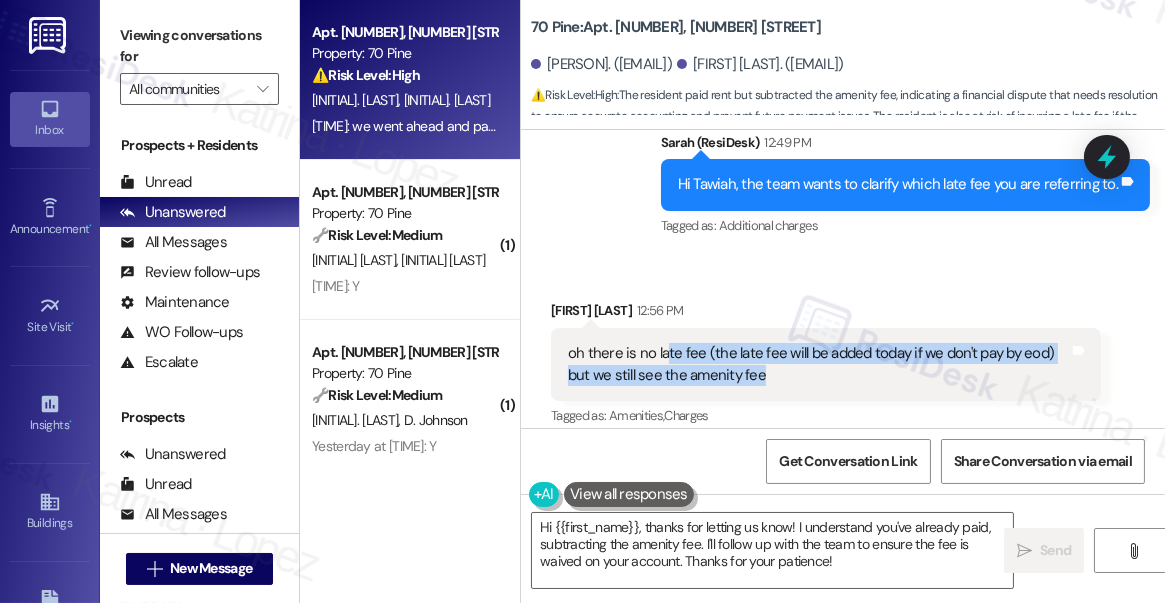 drag, startPoint x: 664, startPoint y: 347, endPoint x: 770, endPoint y: 370, distance: 108.46658 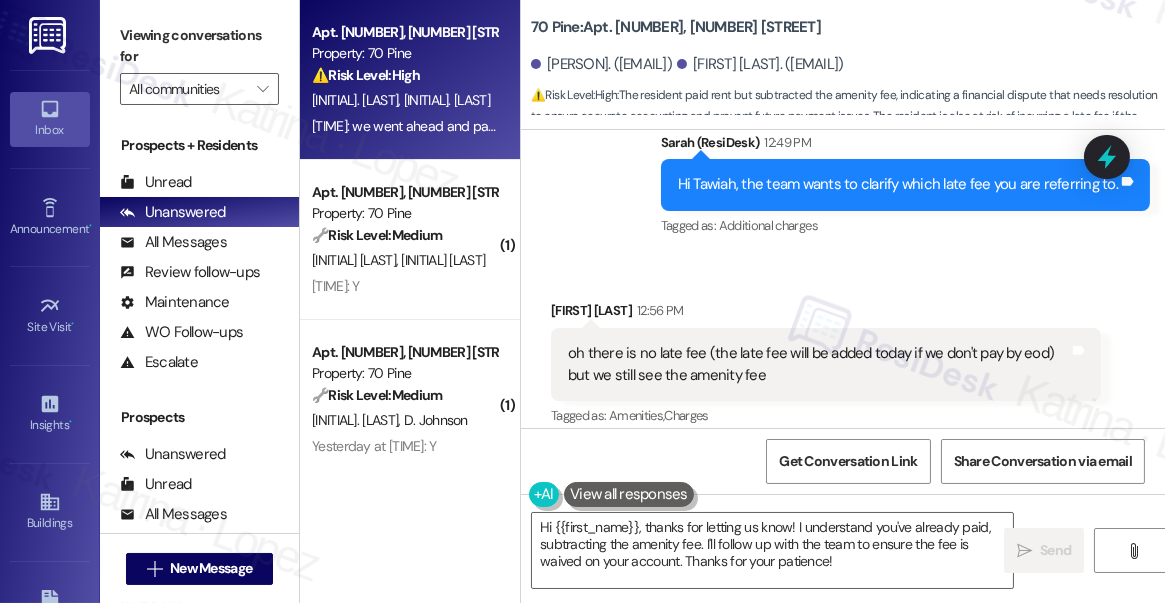 click on "oh there is no late fee (the late fee will be added today if we don't pay by eod) but we still see the amenity fee" at bounding box center [818, 364] 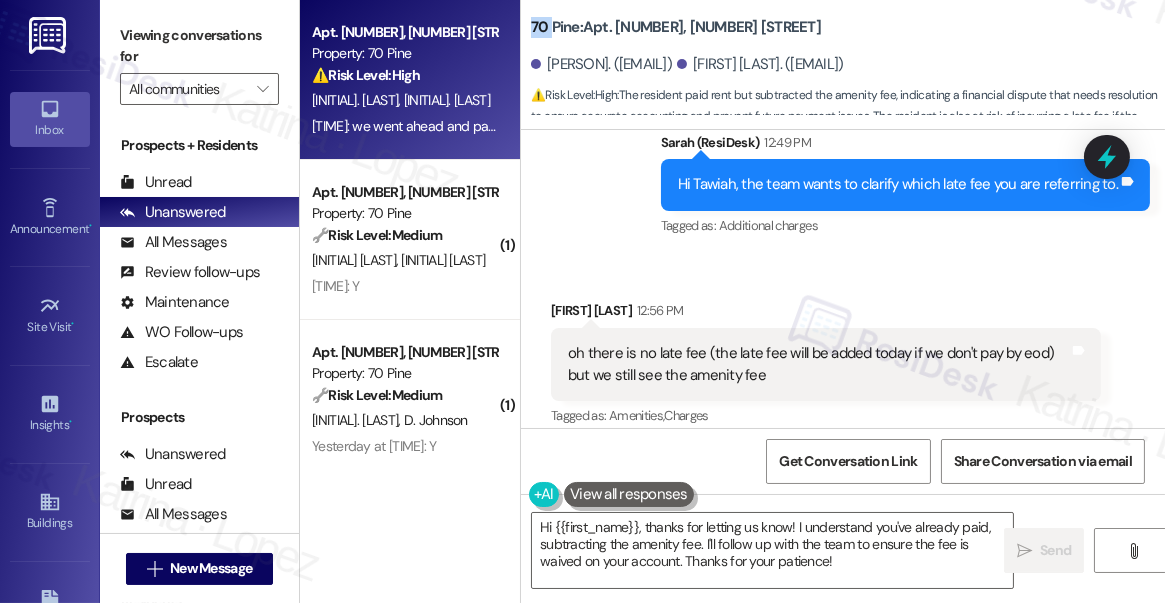 click on "70 Pine: Apt. [NUMBER], 70 Pine Street" at bounding box center [676, 27] 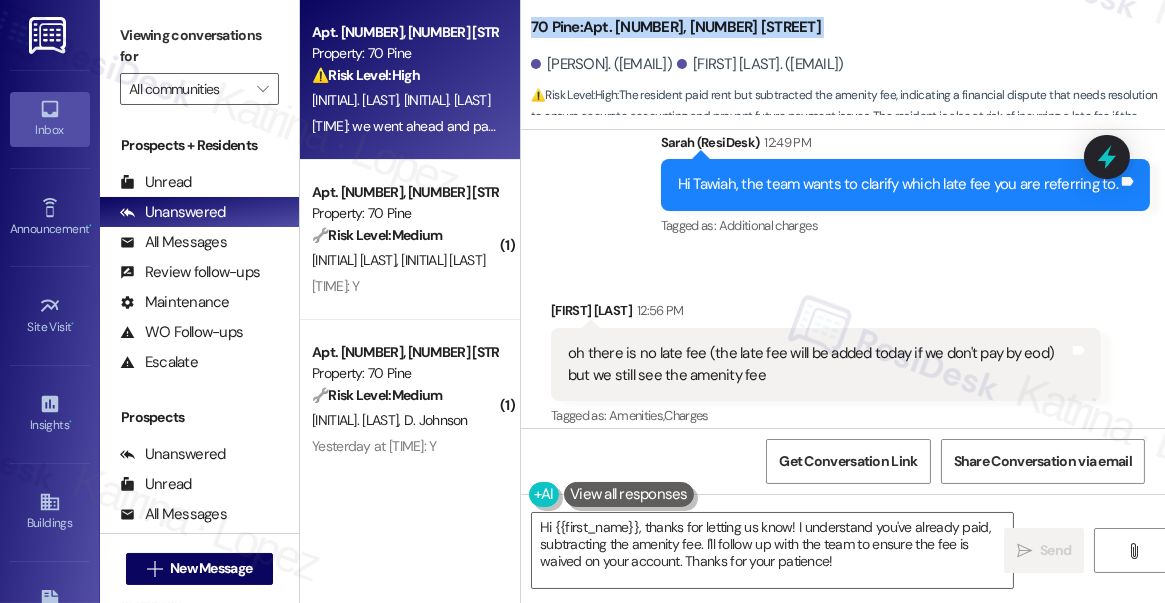 click on "70 Pine: Apt. [NUMBER], 70 Pine Street" at bounding box center [676, 27] 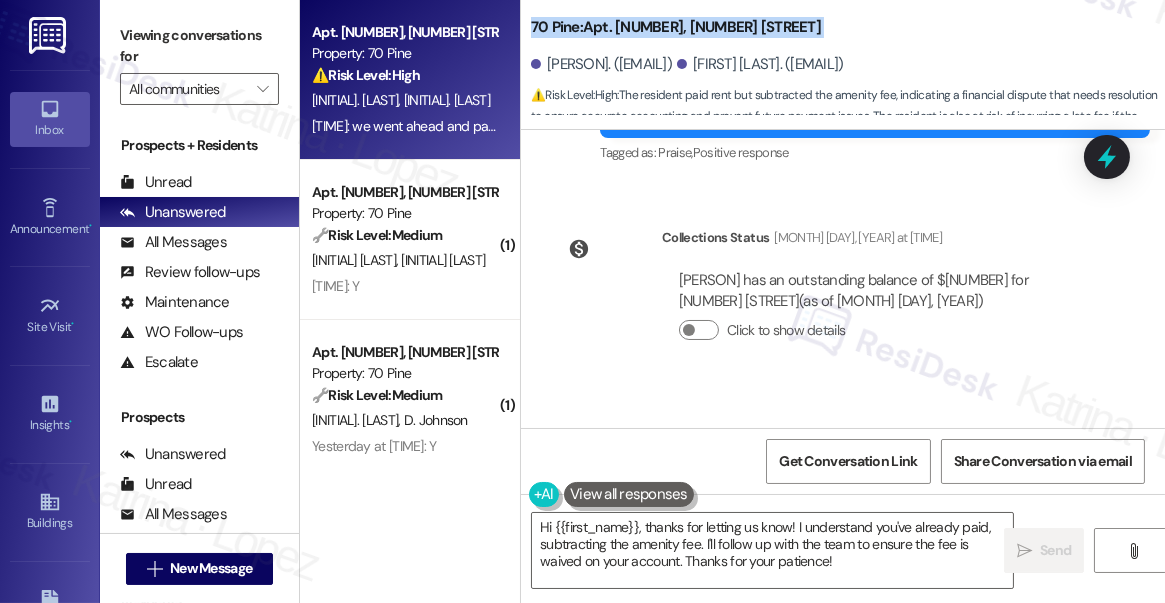 scroll, scrollTop: 6960, scrollLeft: 0, axis: vertical 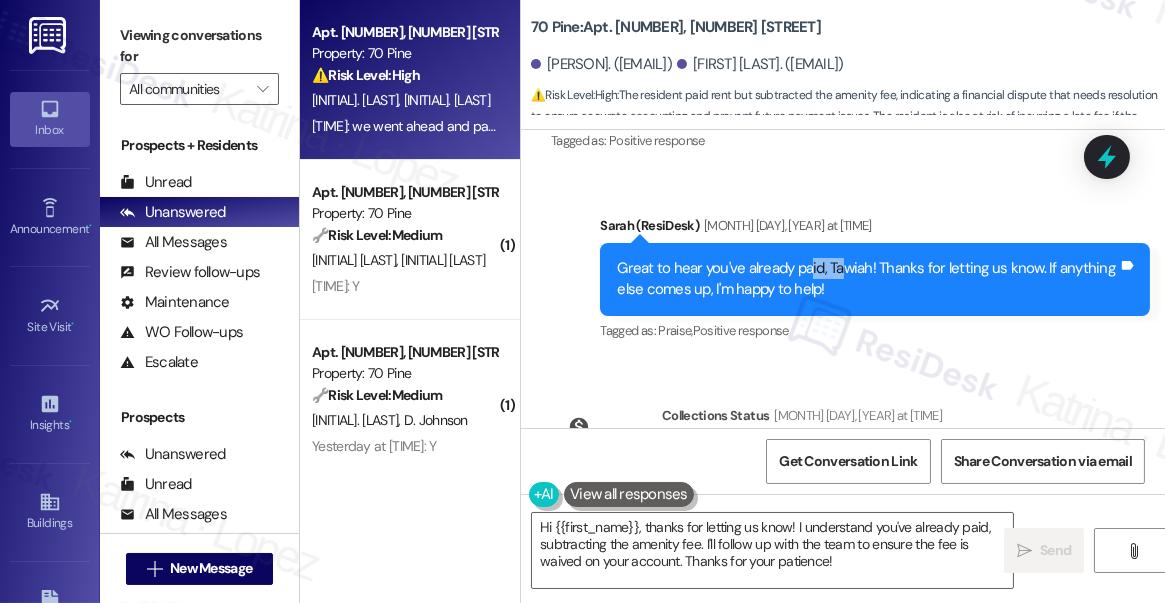 drag, startPoint x: 810, startPoint y: 266, endPoint x: 841, endPoint y: 266, distance: 31 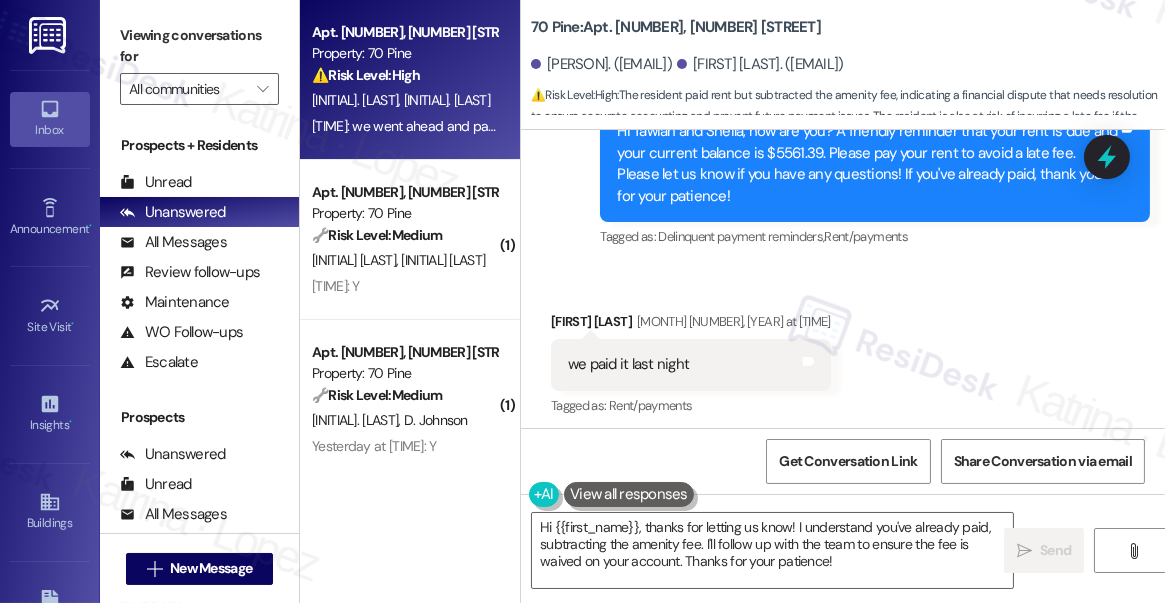 scroll, scrollTop: 6506, scrollLeft: 0, axis: vertical 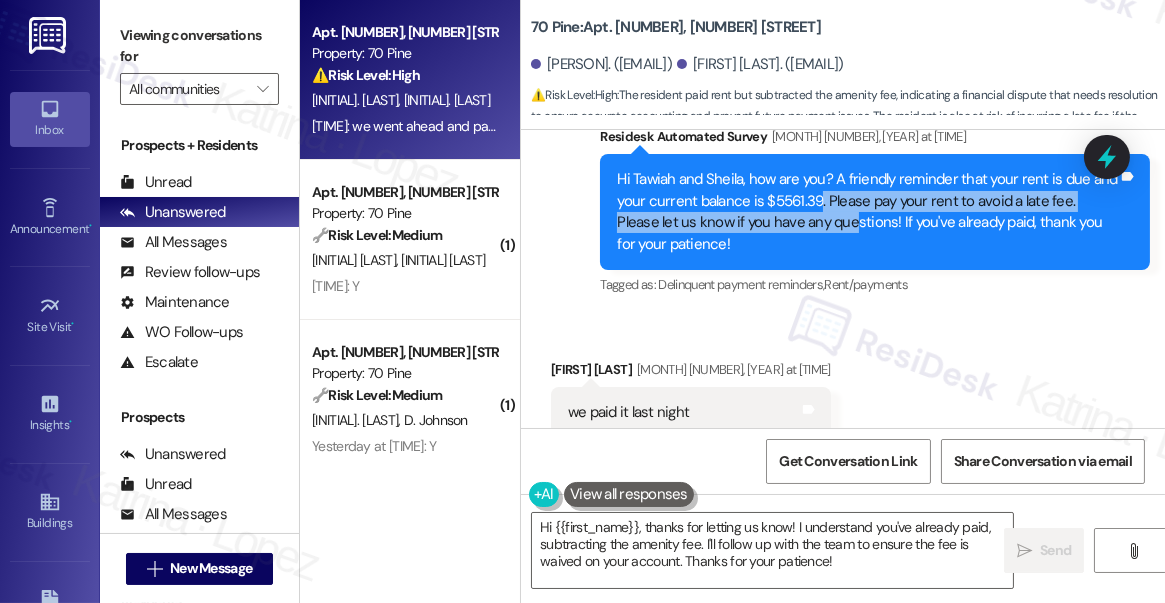 drag, startPoint x: 842, startPoint y: 200, endPoint x: 852, endPoint y: 219, distance: 21.470911 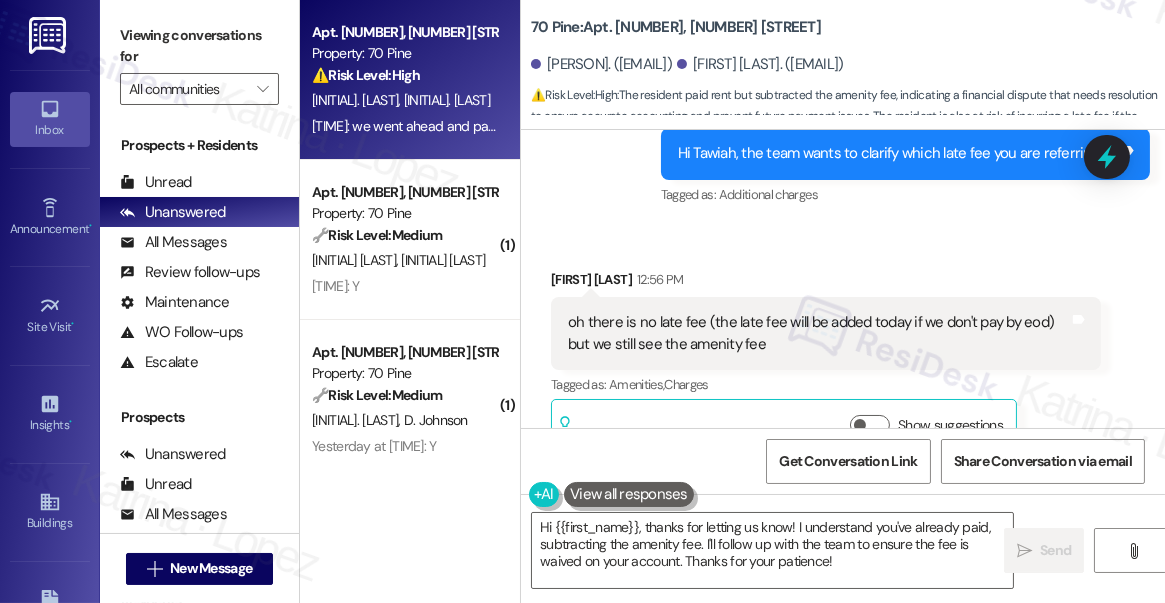 scroll, scrollTop: 10017, scrollLeft: 0, axis: vertical 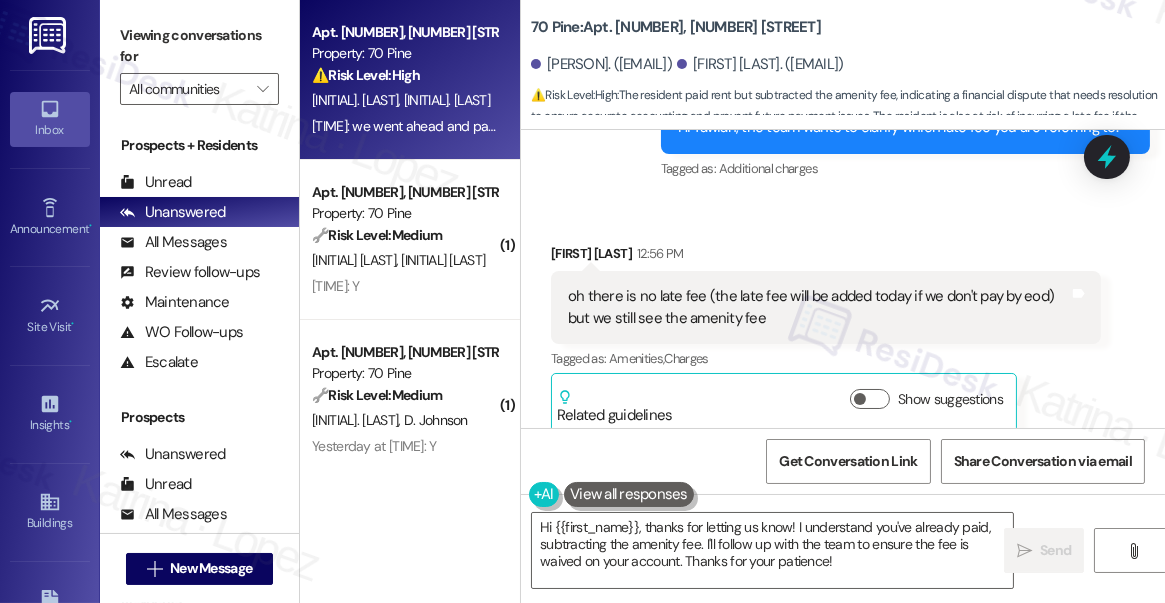 click on "oh there is no late fee (the late fee will be added today if we don't pay by eod) but we still see the amenity fee" at bounding box center (818, 307) 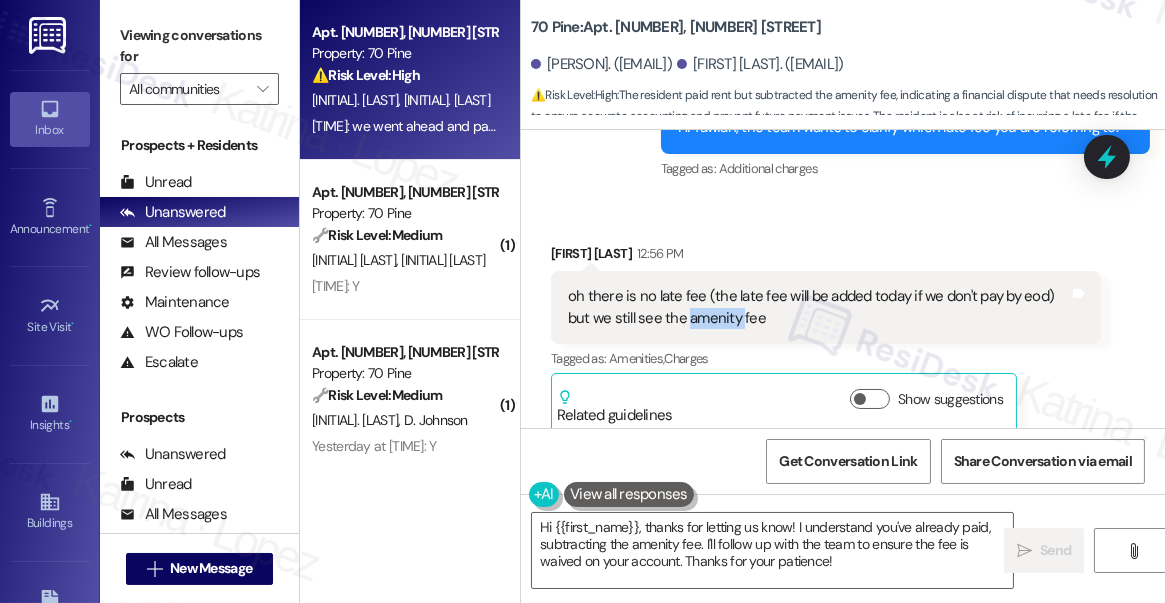 click on "oh there is no late fee (the late fee will be added today if we don't pay by eod) but we still see the amenity fee" at bounding box center (818, 307) 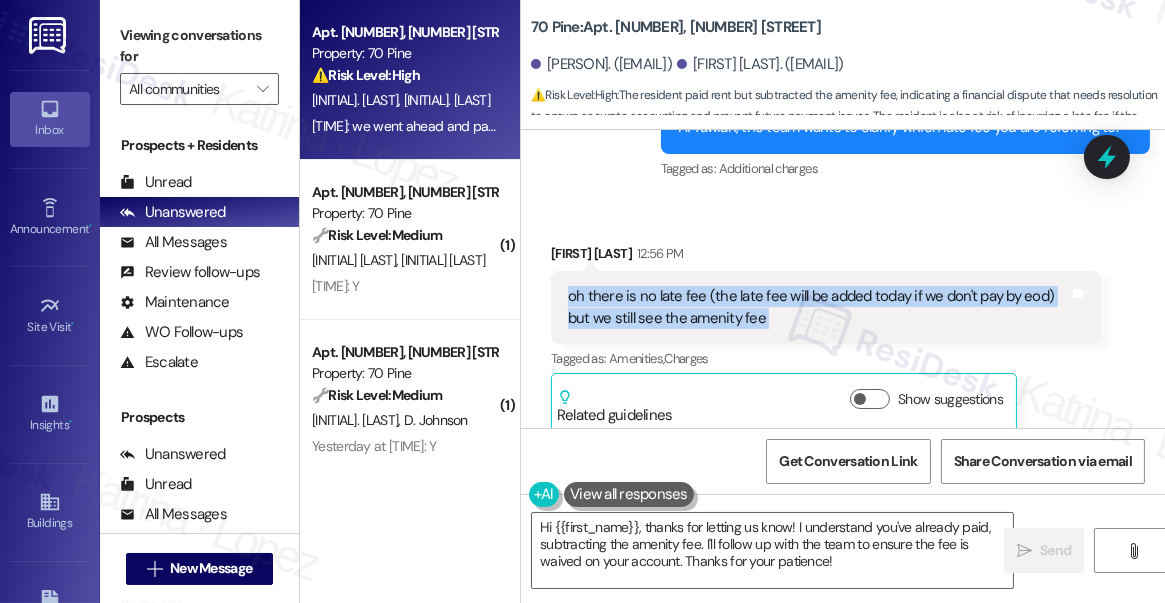 click on "oh there is no late fee (the late fee will be added today if we don't pay by eod) but we still see the amenity fee" at bounding box center [818, 307] 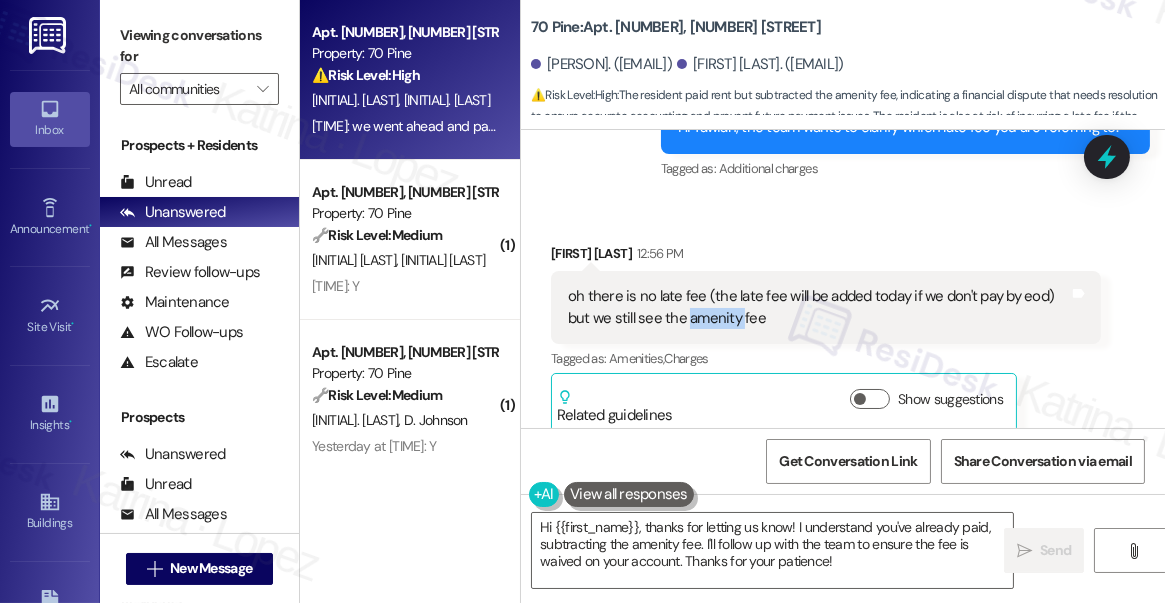 click on "oh there is no late fee (the late fee will be added today if we don't pay by eod) but we still see the amenity fee" at bounding box center (818, 307) 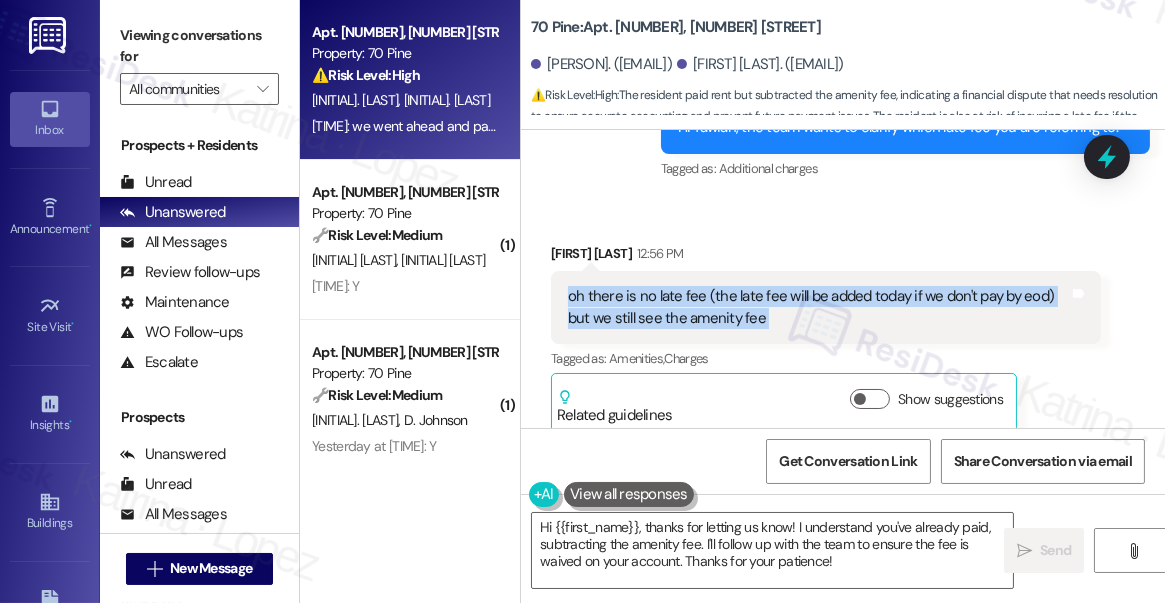 click on "oh there is no late fee (the late fee will be added today if we don't pay by eod) but we still see the amenity fee" at bounding box center [818, 307] 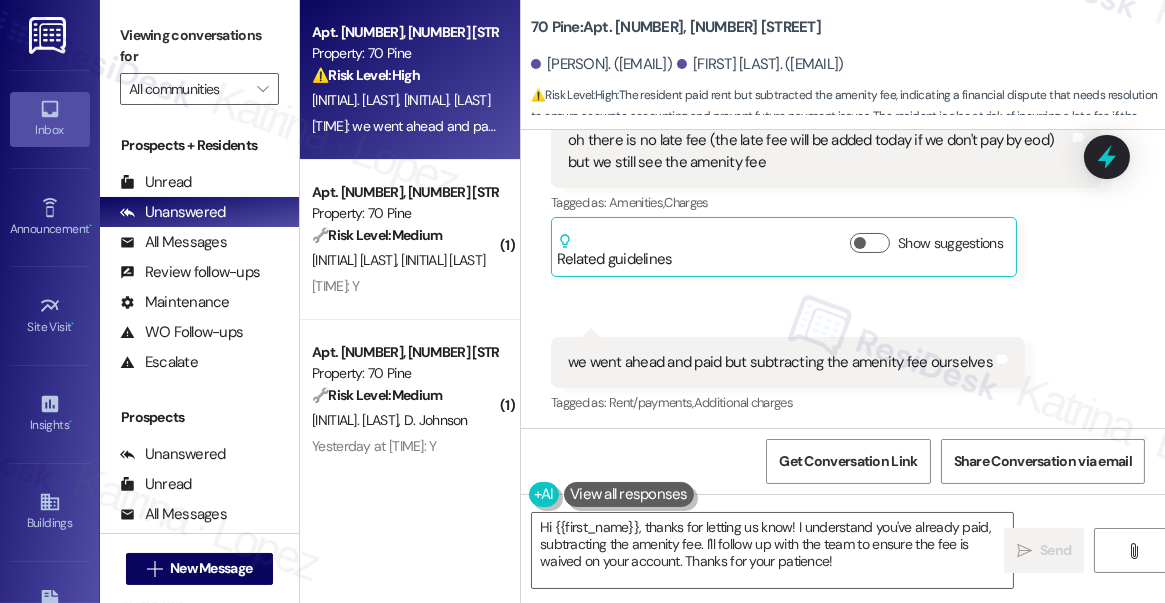 click on "we went ahead and paid but subtracting the amenity fee ourselves" at bounding box center (780, 362) 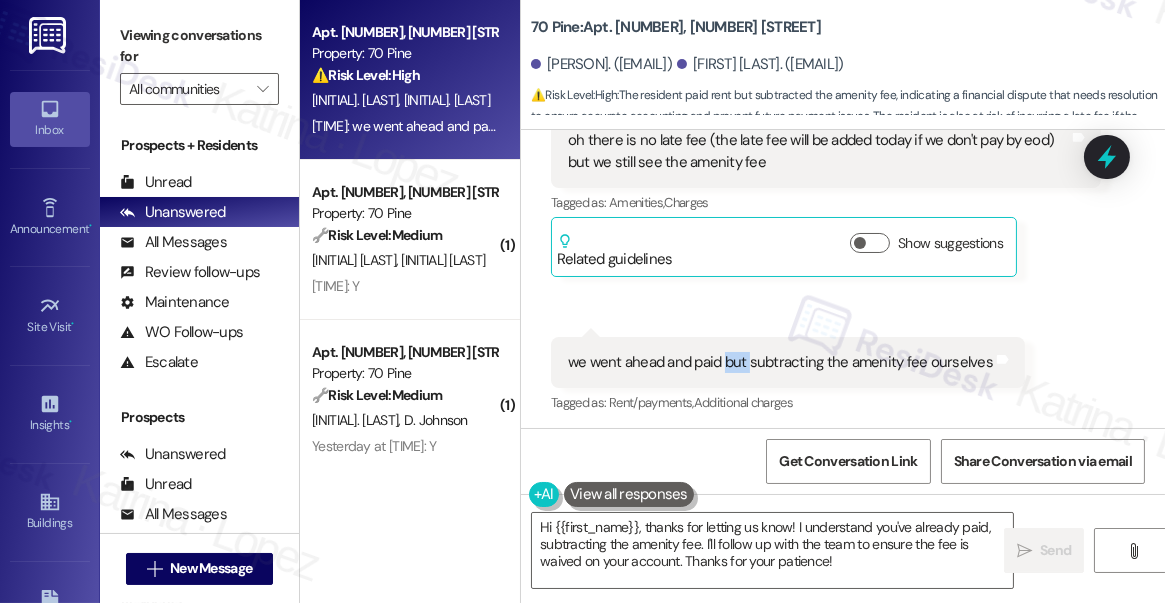 click on "we went ahead and paid but subtracting the amenity fee ourselves" at bounding box center (780, 362) 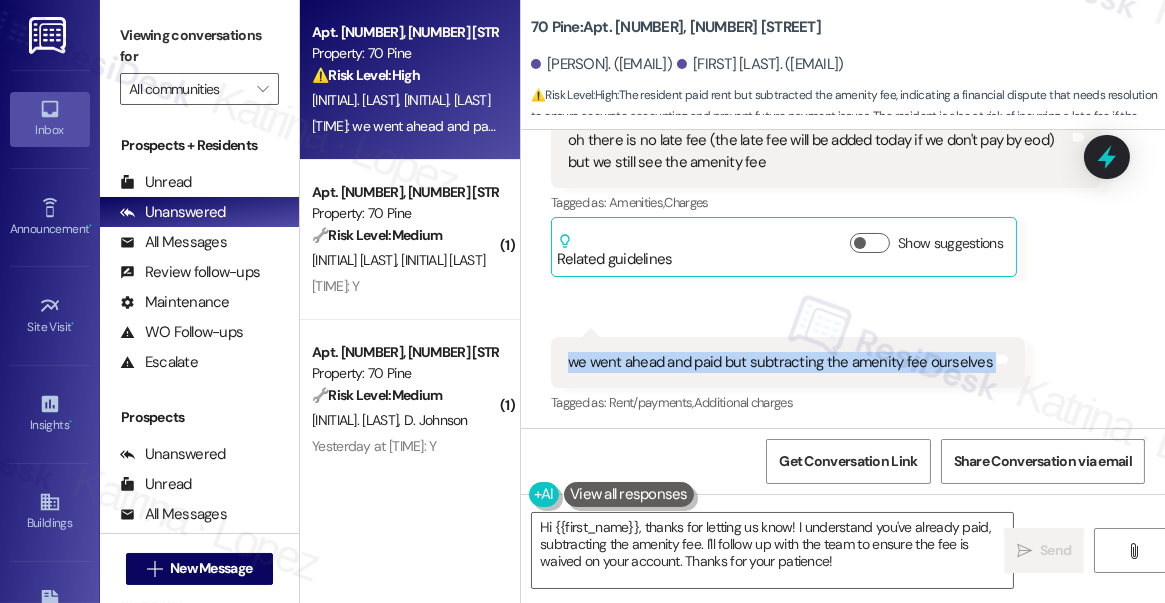 click on "we went ahead and paid but subtracting the amenity fee ourselves" at bounding box center [780, 362] 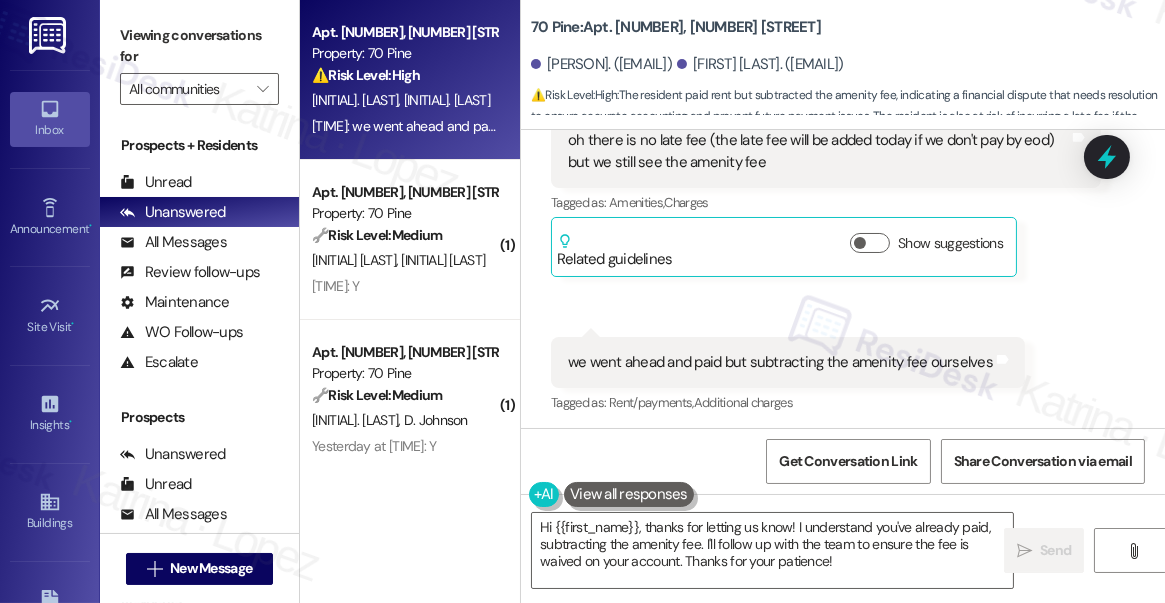 drag, startPoint x: 1109, startPoint y: 255, endPoint x: 1076, endPoint y: 245, distance: 34.48188 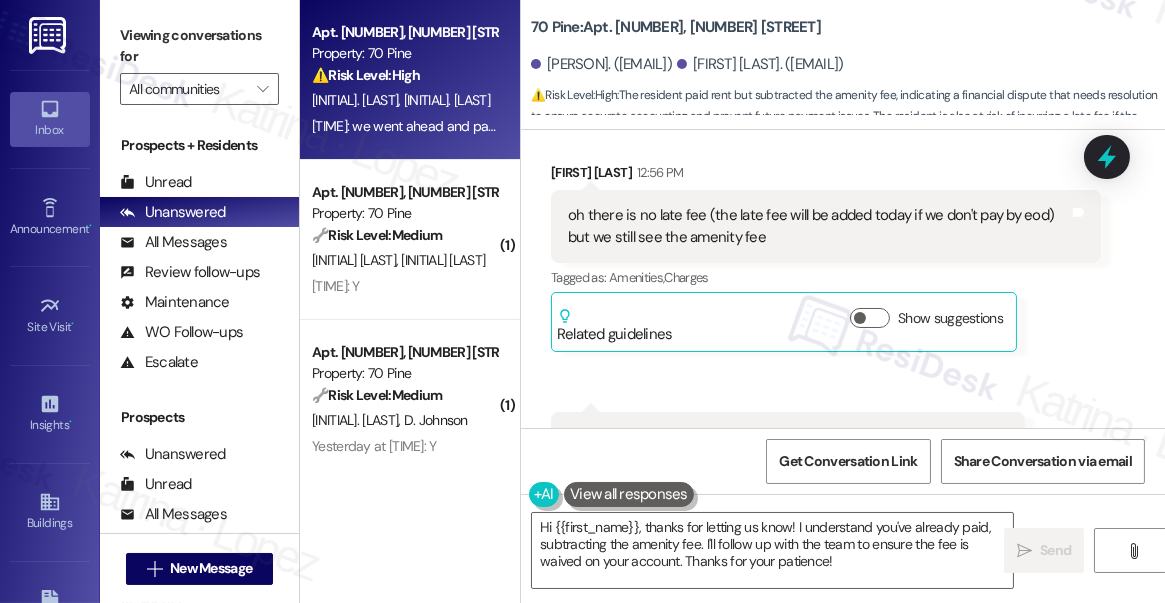 scroll, scrollTop: 9992, scrollLeft: 0, axis: vertical 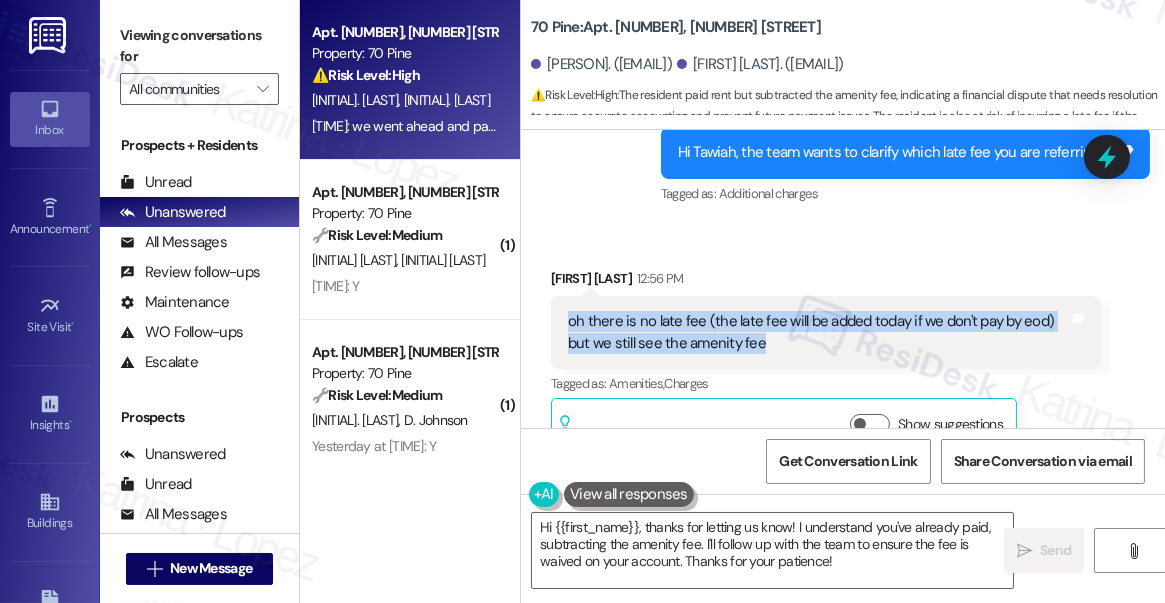 drag, startPoint x: 567, startPoint y: 311, endPoint x: 763, endPoint y: 332, distance: 197.1218 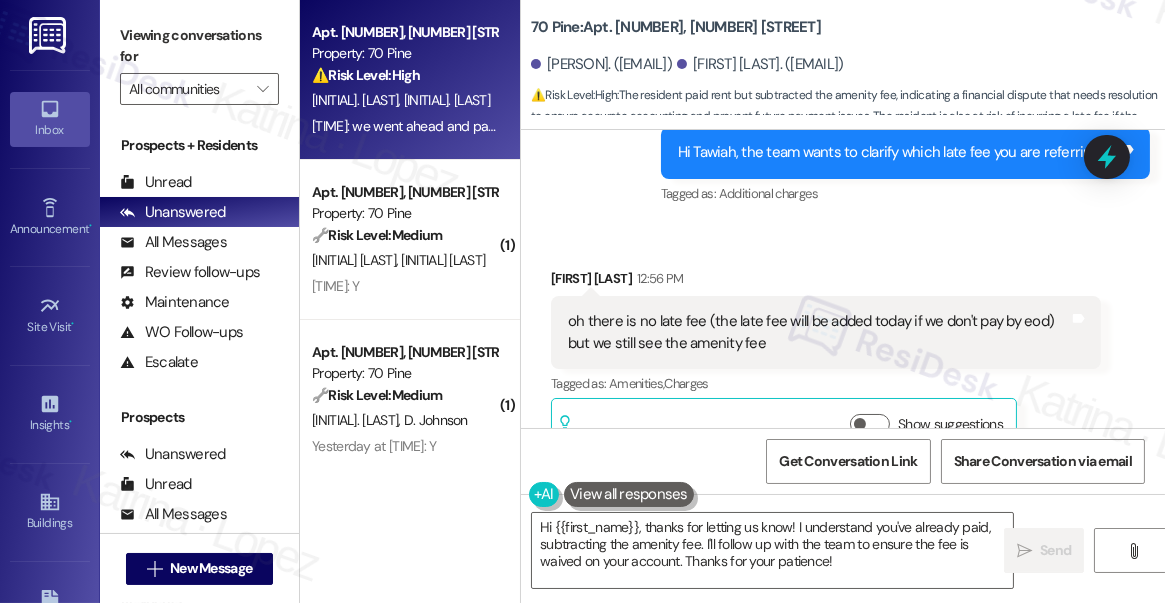 click on "[PERSON]. ([EMAIL])     [PERSON]. ([EMAIL])" at bounding box center [848, 65] 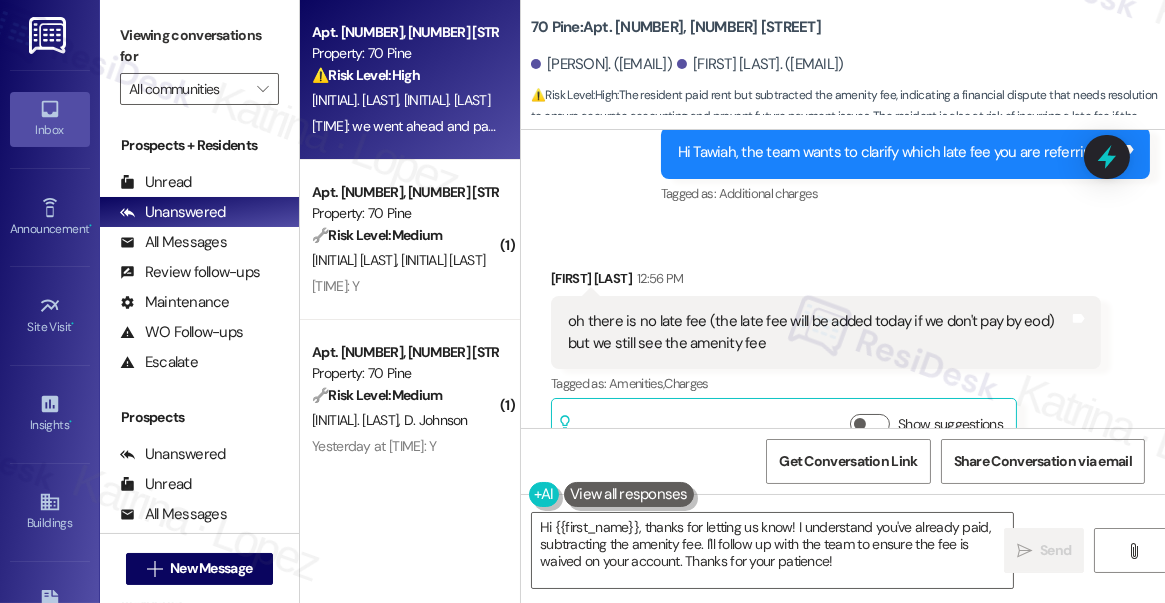 scroll, scrollTop: 10173, scrollLeft: 0, axis: vertical 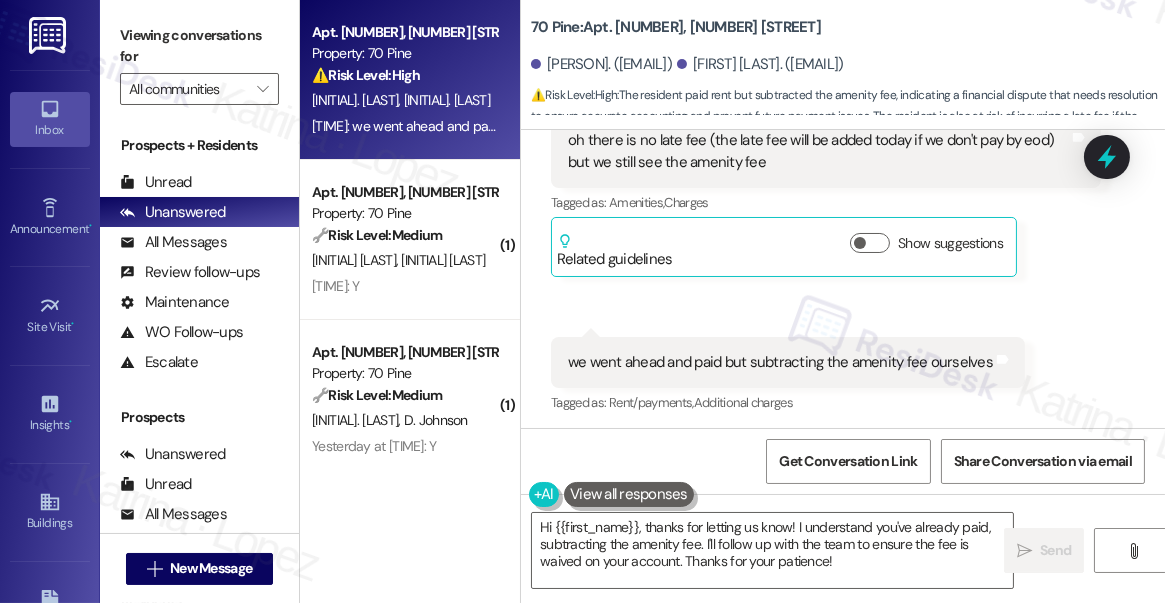 click on "we went ahead and paid but subtracting the amenity fee ourselves" at bounding box center (780, 362) 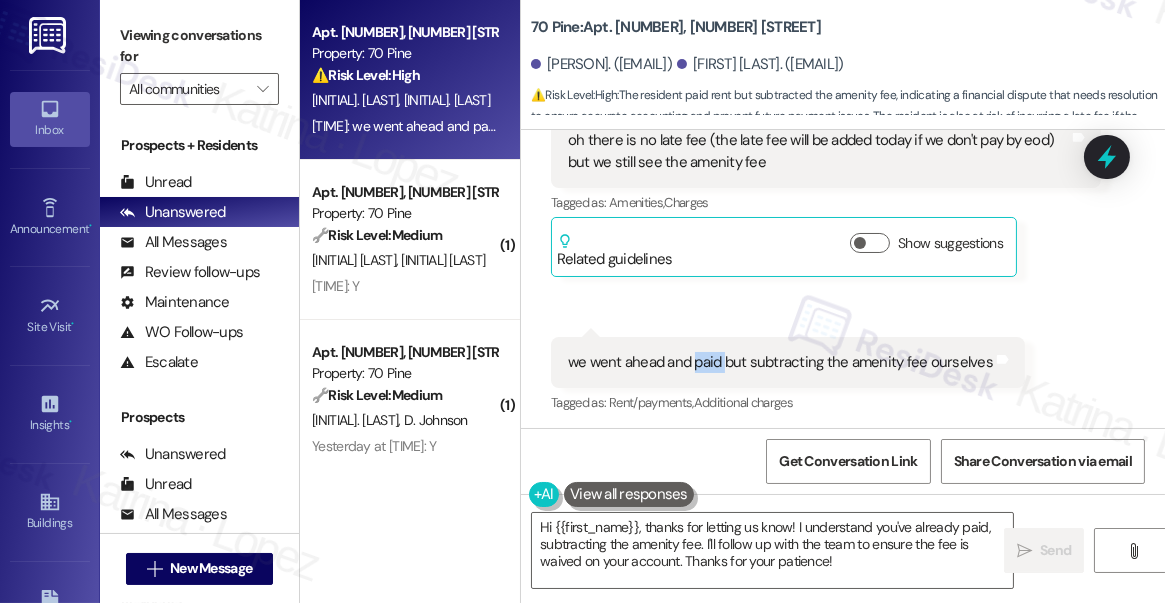 click on "we went ahead and paid but subtracting the amenity fee ourselves" at bounding box center [780, 362] 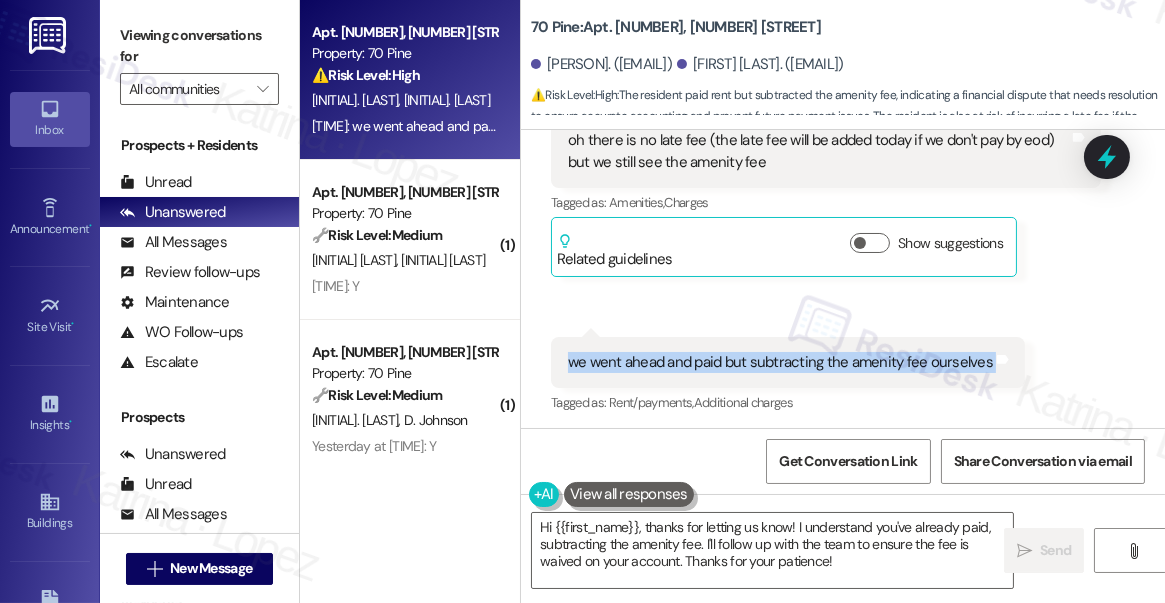 click on "we went ahead and paid but subtracting the amenity fee ourselves" at bounding box center (780, 362) 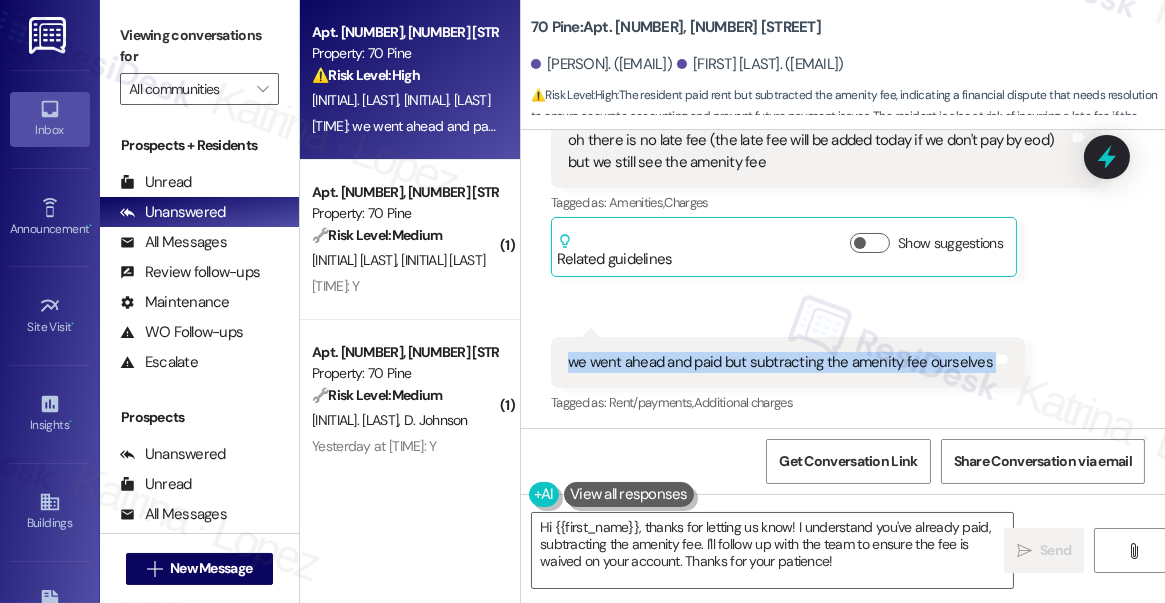 click on "we went ahead and paid but subtracting the amenity fee ourselves" at bounding box center (780, 362) 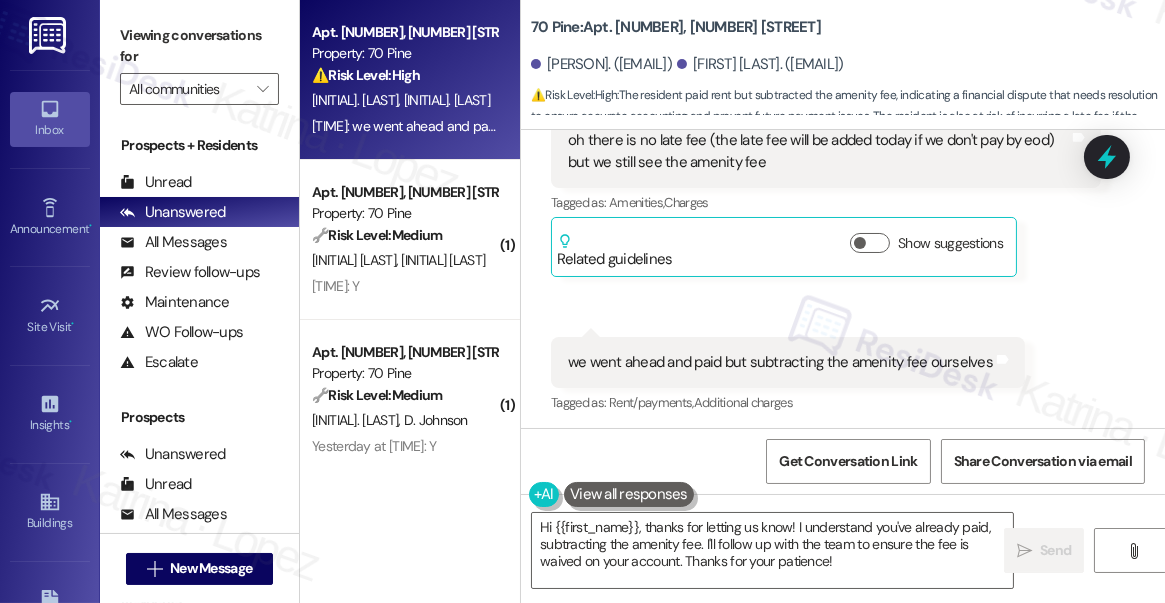 click on "we went ahead and paid but subtracting the amenity fee ourselves" at bounding box center (780, 362) 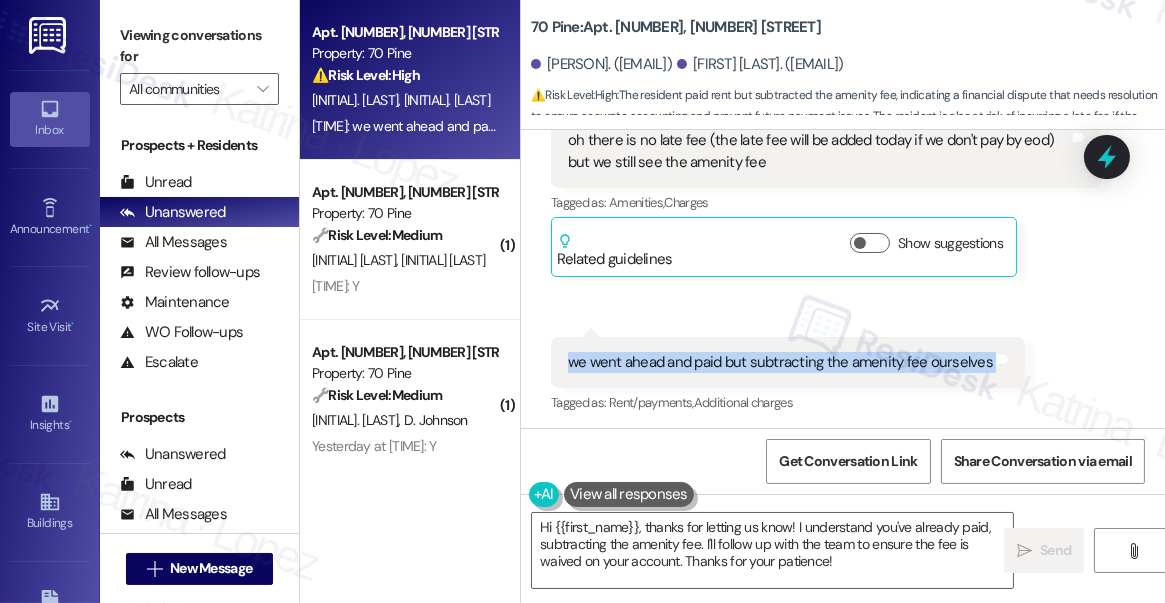 click on "we went ahead and paid but subtracting the amenity fee ourselves" at bounding box center (780, 362) 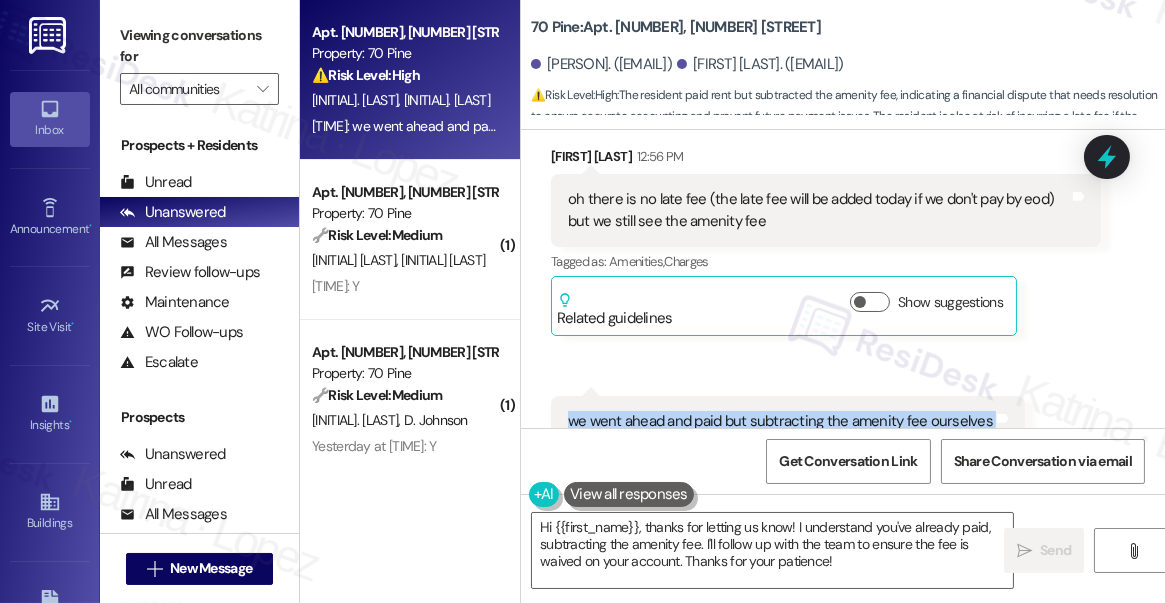 scroll, scrollTop: 10082, scrollLeft: 0, axis: vertical 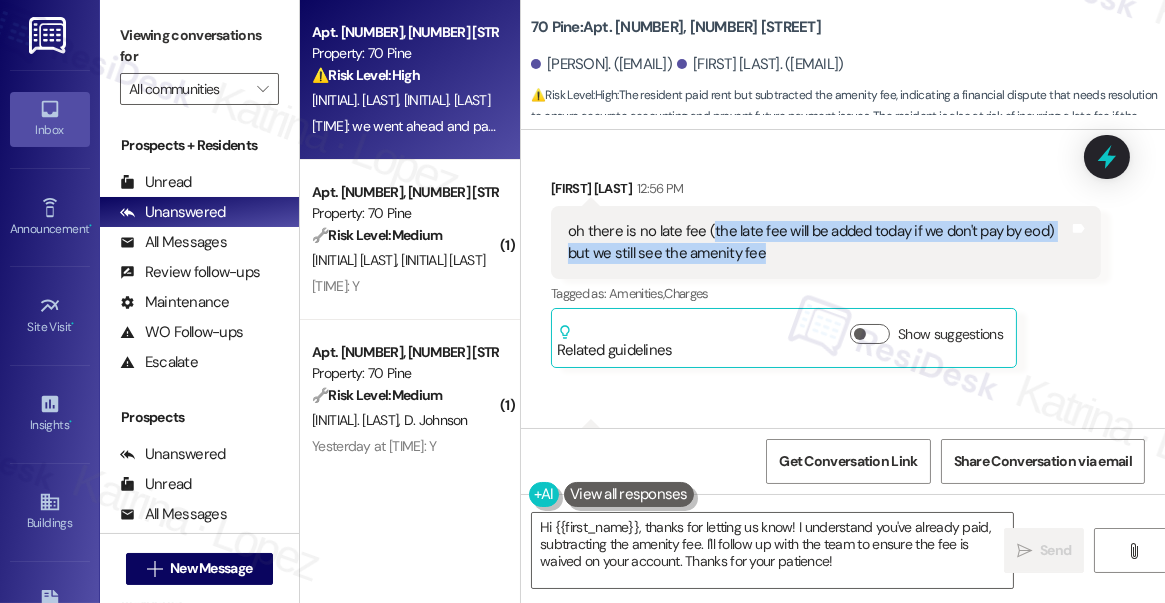 drag, startPoint x: 710, startPoint y: 224, endPoint x: 786, endPoint y: 245, distance: 78.84795 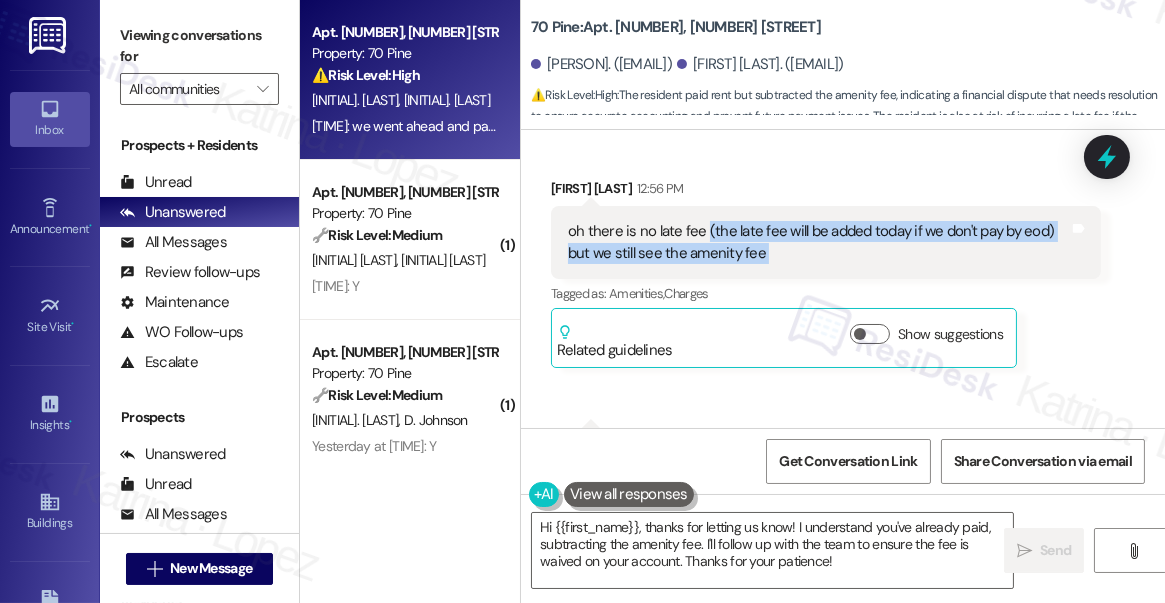 drag, startPoint x: 786, startPoint y: 245, endPoint x: 705, endPoint y: 231, distance: 82.20097 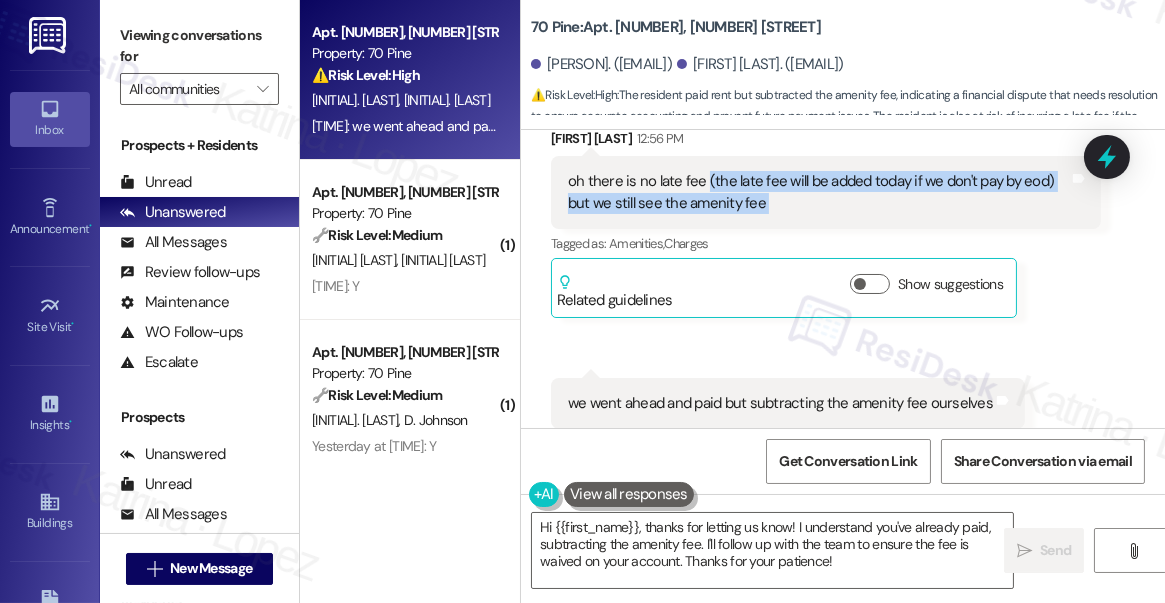 scroll, scrollTop: 10173, scrollLeft: 0, axis: vertical 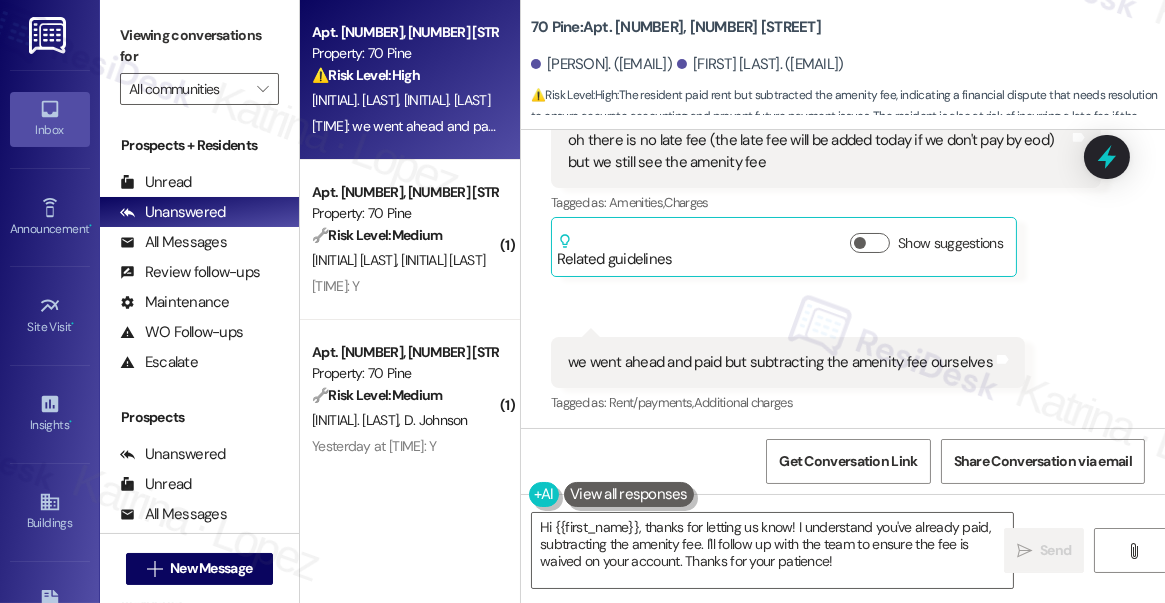 click on "we went ahead and paid but subtracting the amenity fee ourselves" at bounding box center [780, 362] 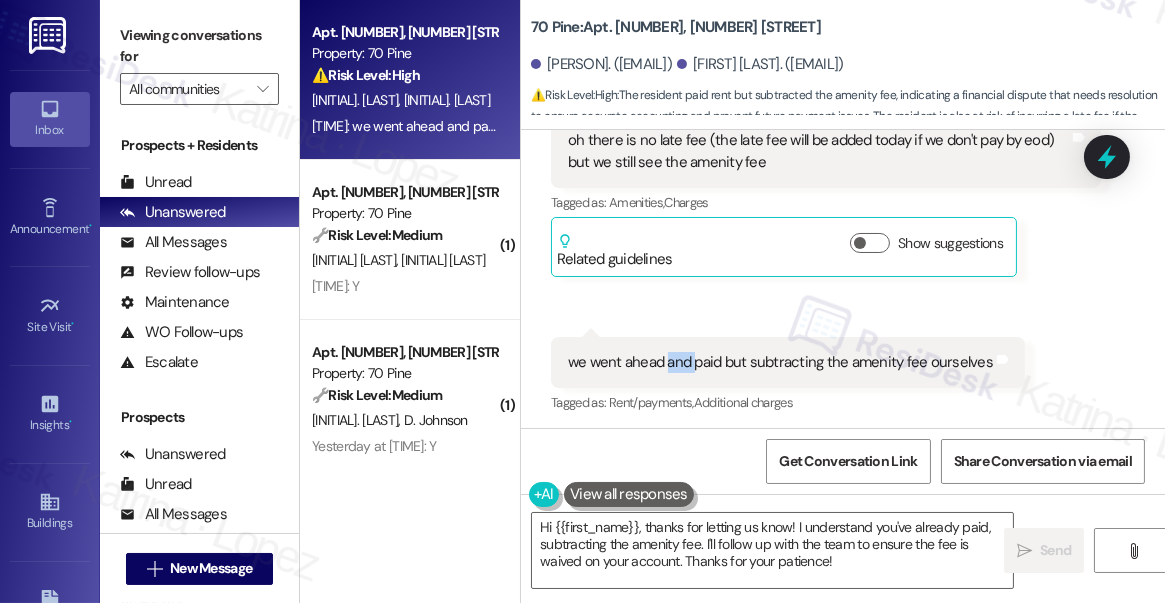 click on "we went ahead and paid but subtracting the amenity fee ourselves" at bounding box center (780, 362) 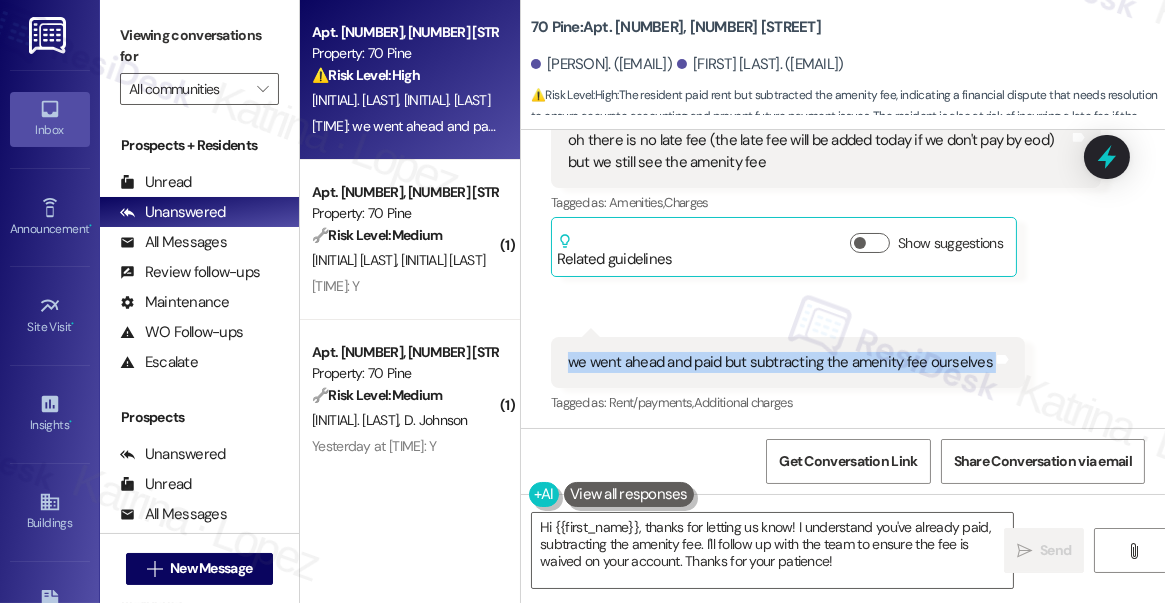 click on "we went ahead and paid but subtracting the amenity fee ourselves" at bounding box center (780, 362) 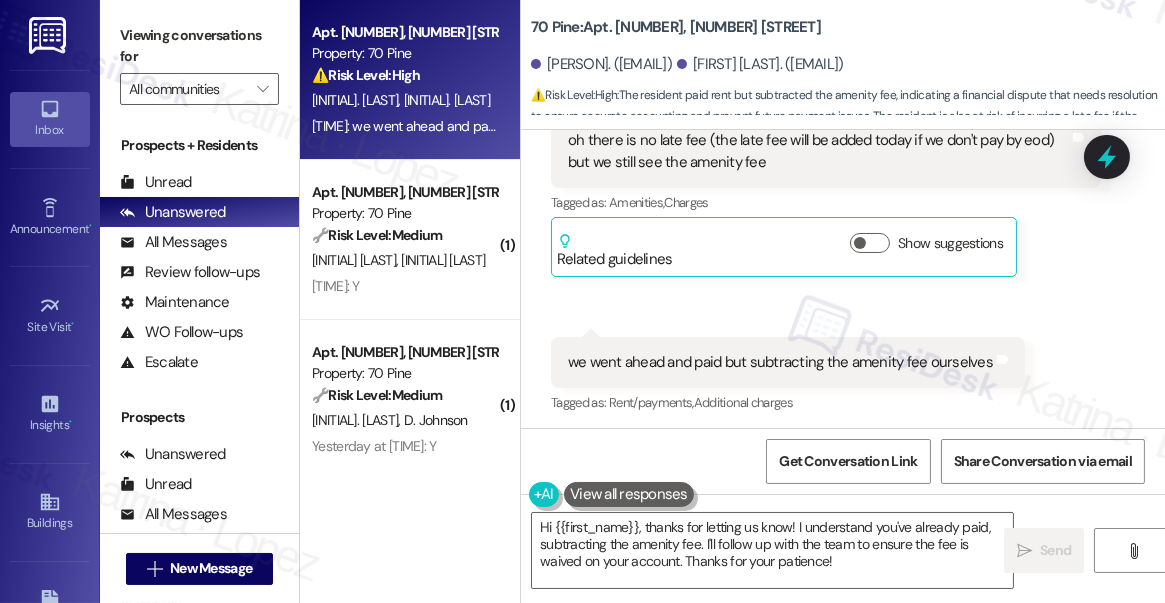 drag, startPoint x: 1066, startPoint y: 197, endPoint x: 1048, endPoint y: 193, distance: 18.439089 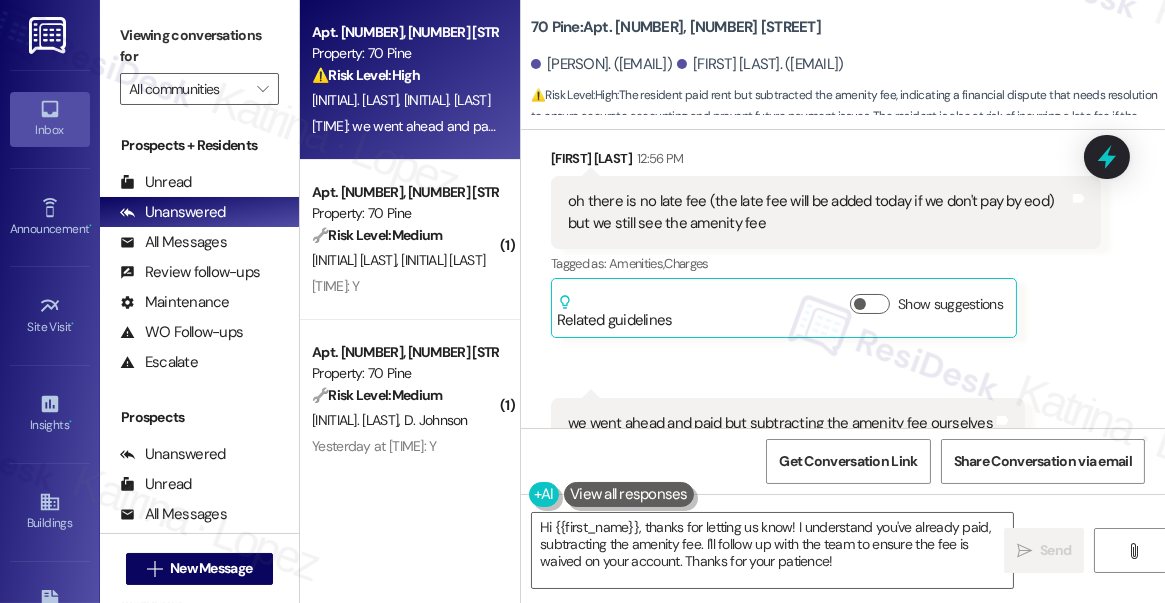 scroll, scrollTop: 10082, scrollLeft: 0, axis: vertical 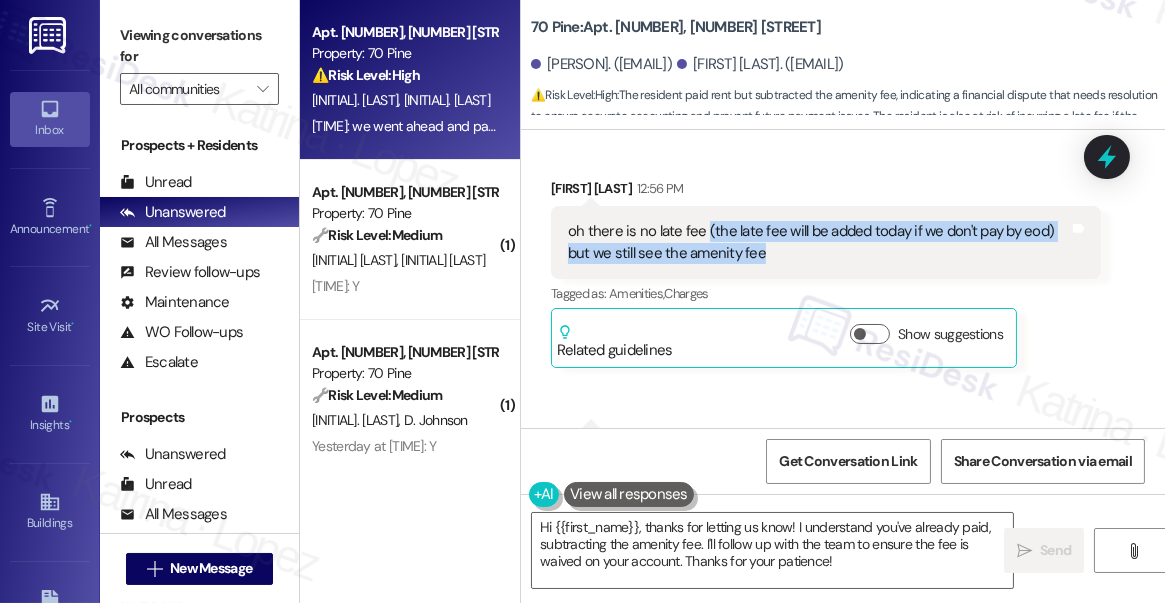 drag, startPoint x: 702, startPoint y: 224, endPoint x: 787, endPoint y: 250, distance: 88.88757 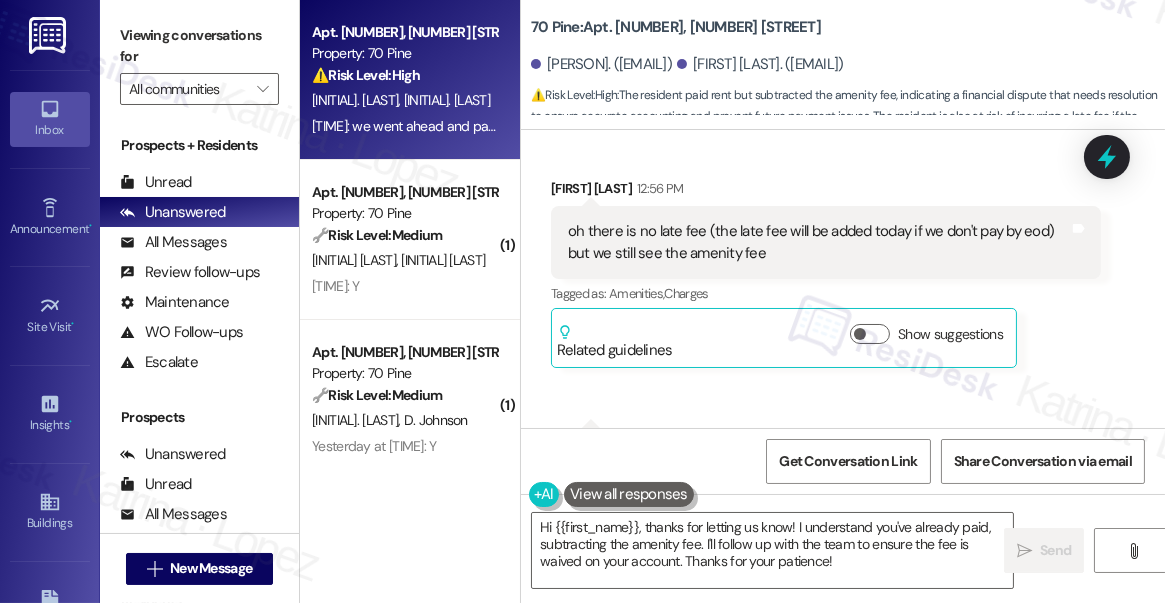 click on "70 Pine: Apt. [NUMBER], 70 Pine Street [FIRST] [LAST]. ([EMAIL]) [FIRST] [LAST]. ([EMAIL]) ⚠️ Risk Level: High : The resident paid rent but subtracted the amenity fee, indicating a financial dispute that needs resolution to ensure accurate accounting and prevent future payment issues. The resident is also at risk of incurring a late fee if the amenity fee issue is not resolved promptly." at bounding box center [848, 60] 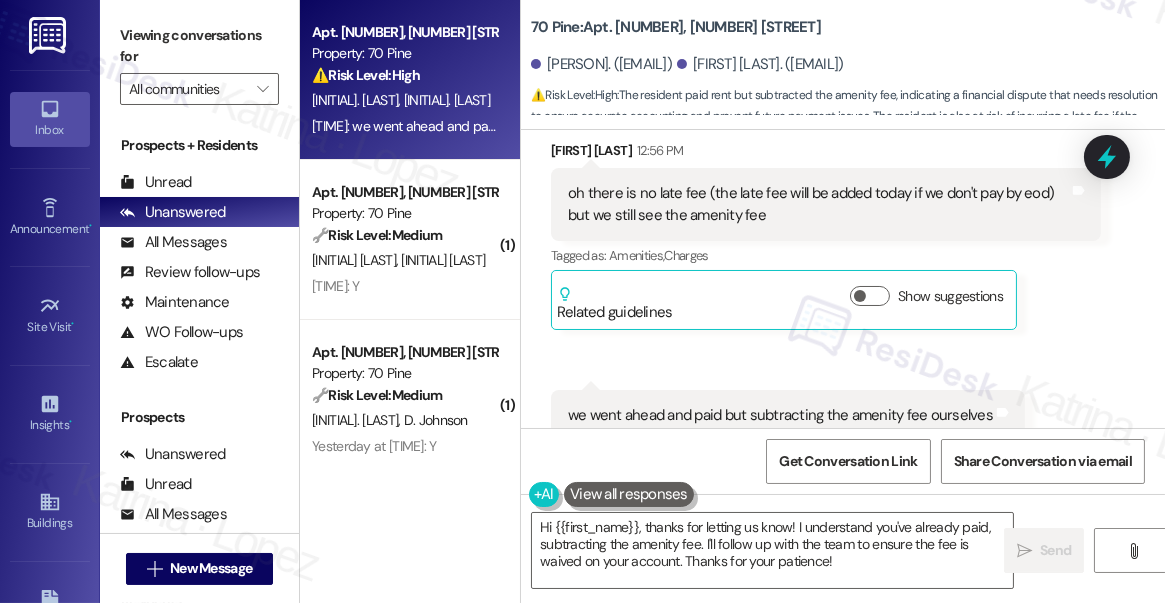 scroll, scrollTop: 10173, scrollLeft: 0, axis: vertical 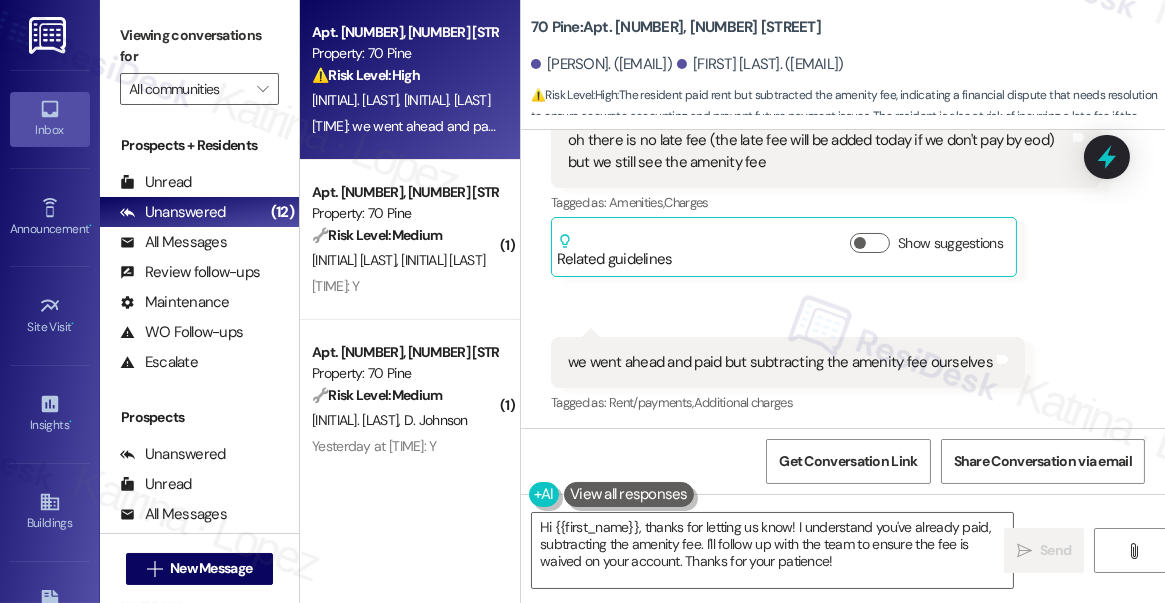 click on "we went ahead and paid but subtracting the amenity fee ourselves" at bounding box center [780, 362] 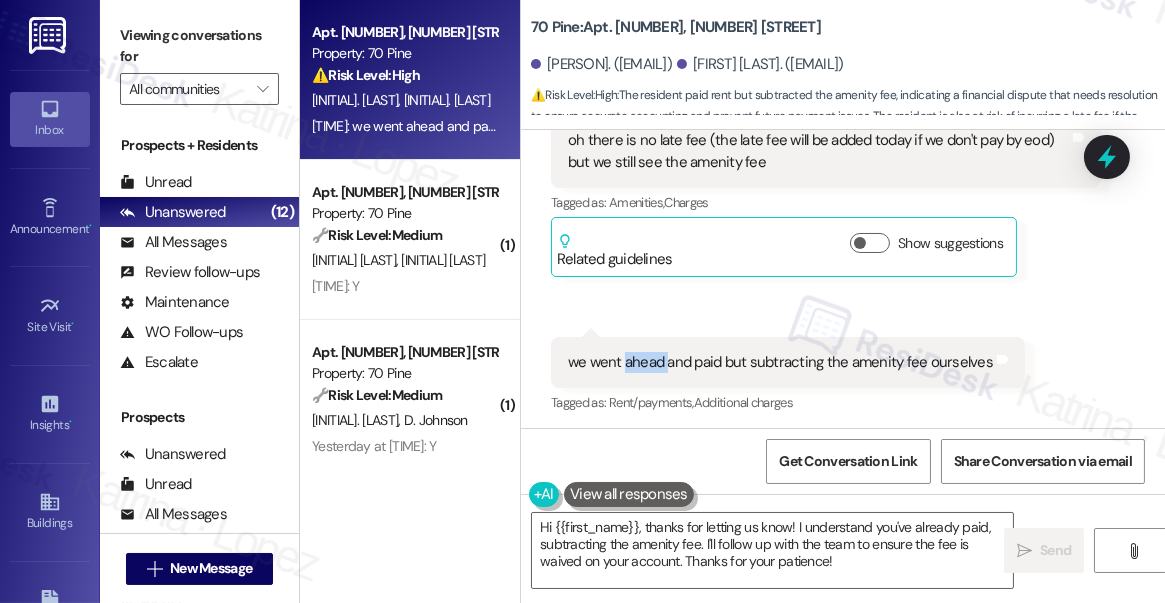 click on "we went ahead and paid but subtracting the amenity fee ourselves" at bounding box center (780, 362) 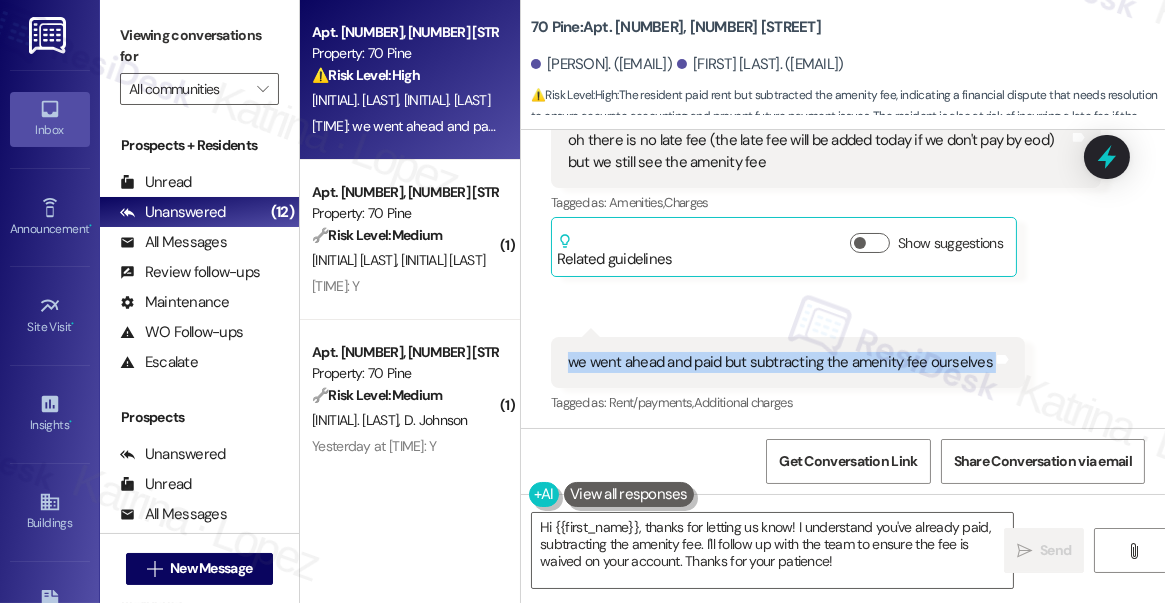 click on "we went ahead and paid but subtracting the amenity fee ourselves" at bounding box center (780, 362) 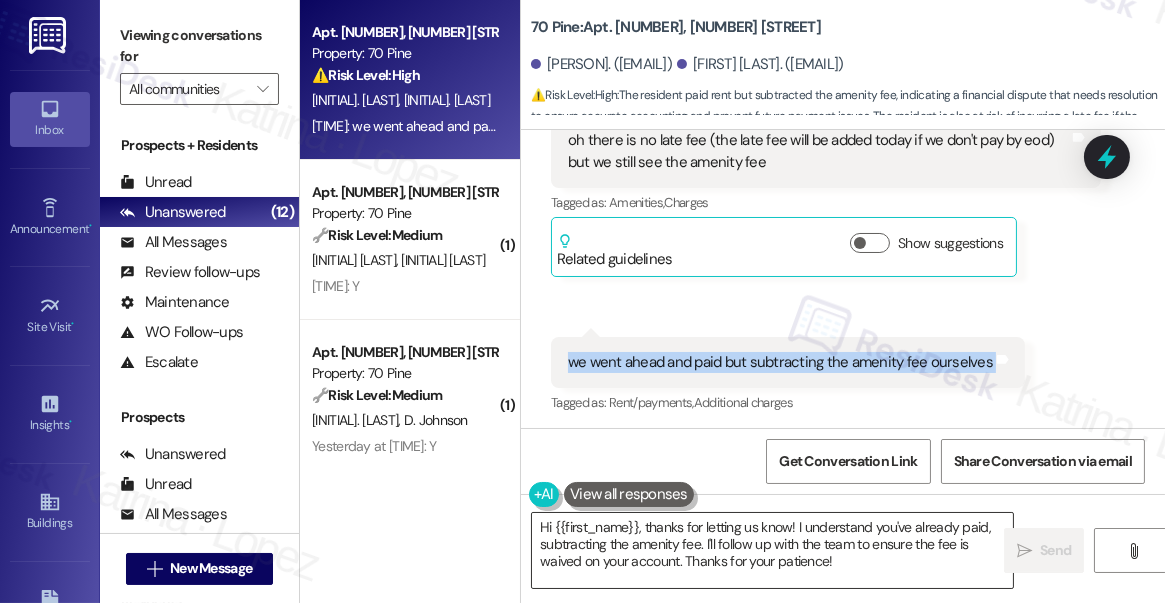 click on "Hi {{first_name}}, thanks for letting us know! I understand you've already paid, subtracting the amenity fee. I'll follow up with the team to ensure the fee is waived on your account. Thanks for your patience!" at bounding box center (772, 550) 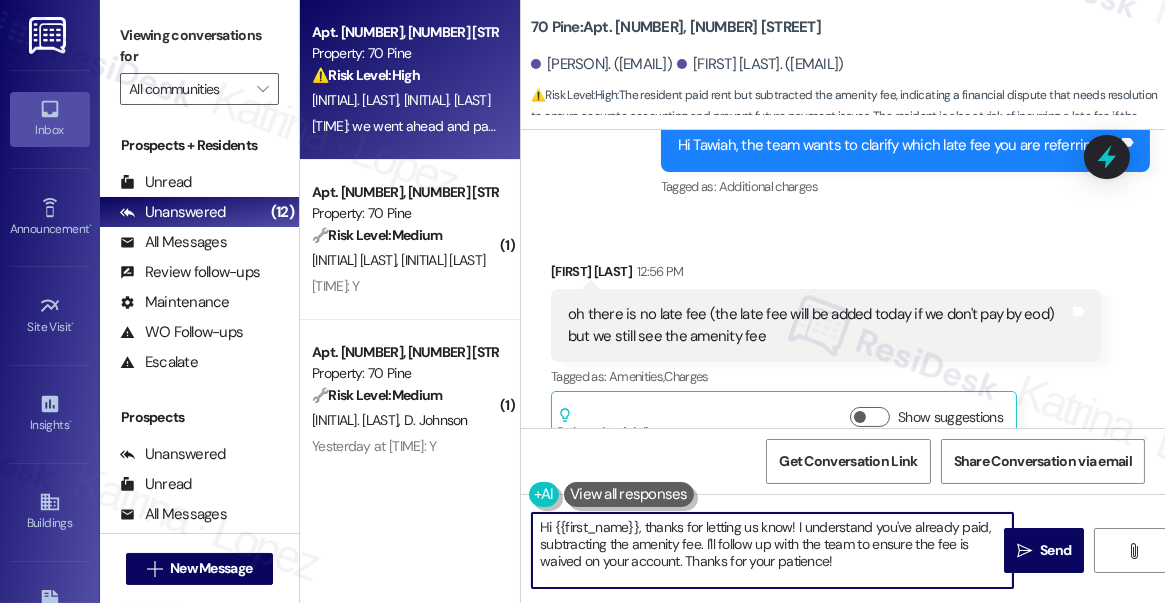 scroll, scrollTop: 9992, scrollLeft: 0, axis: vertical 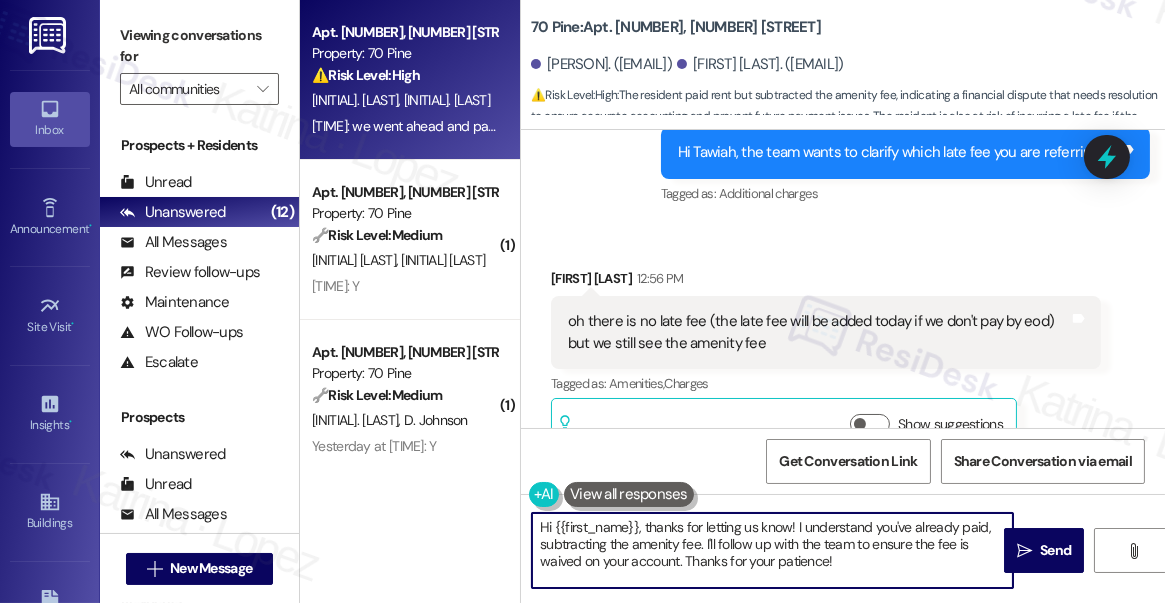 click on "Hi {{first_name}}, thanks for letting us know! I understand you've already paid, subtracting the amenity fee. I'll follow up with the team to ensure the fee is waived on your account. Thanks for your patience!" at bounding box center (772, 550) 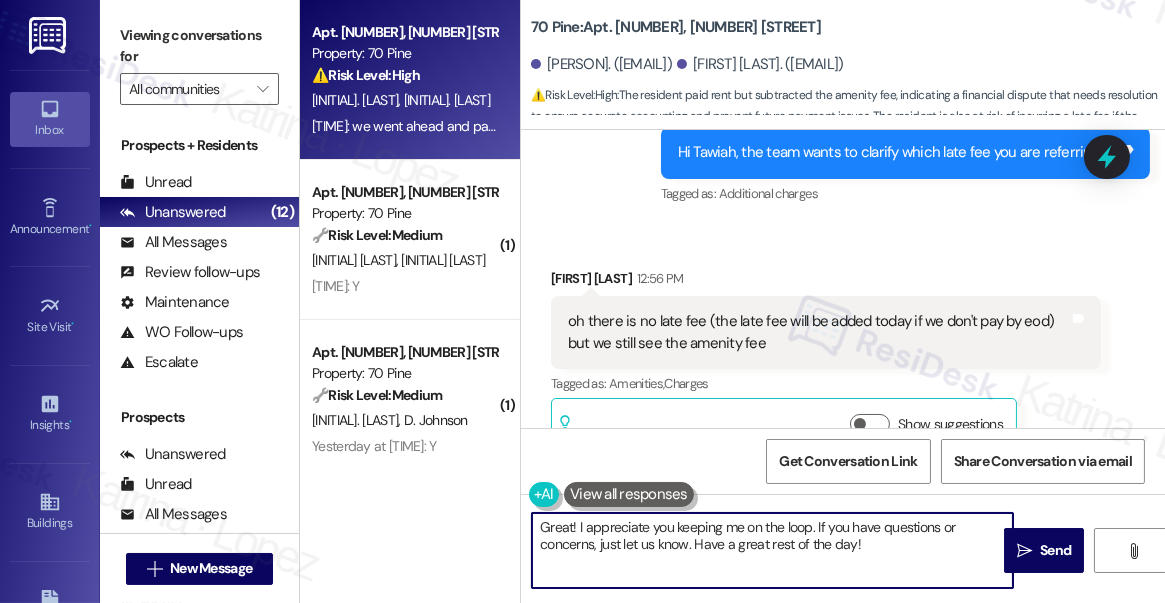 click on "Great! I appreciate you keeping me on the loop. If you have questions or concerns, just let us know. Have a great rest of the day!" at bounding box center (772, 550) 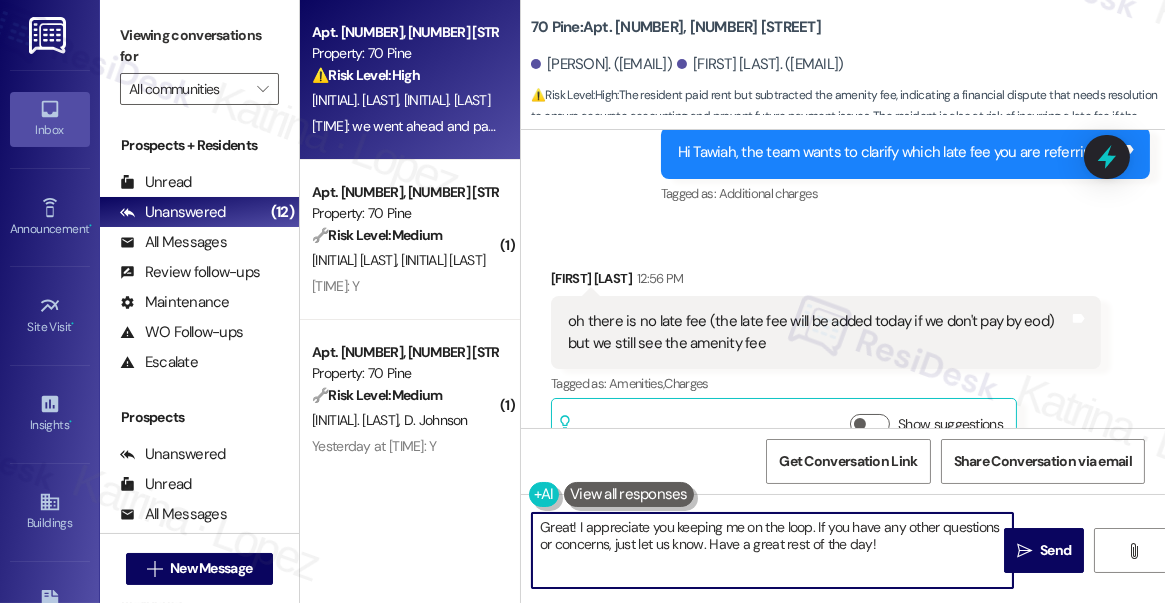 click on "Great! I appreciate you keeping me on the loop. If you have any other questions or concerns, just let us know. Have a great rest of the day!" at bounding box center (772, 550) 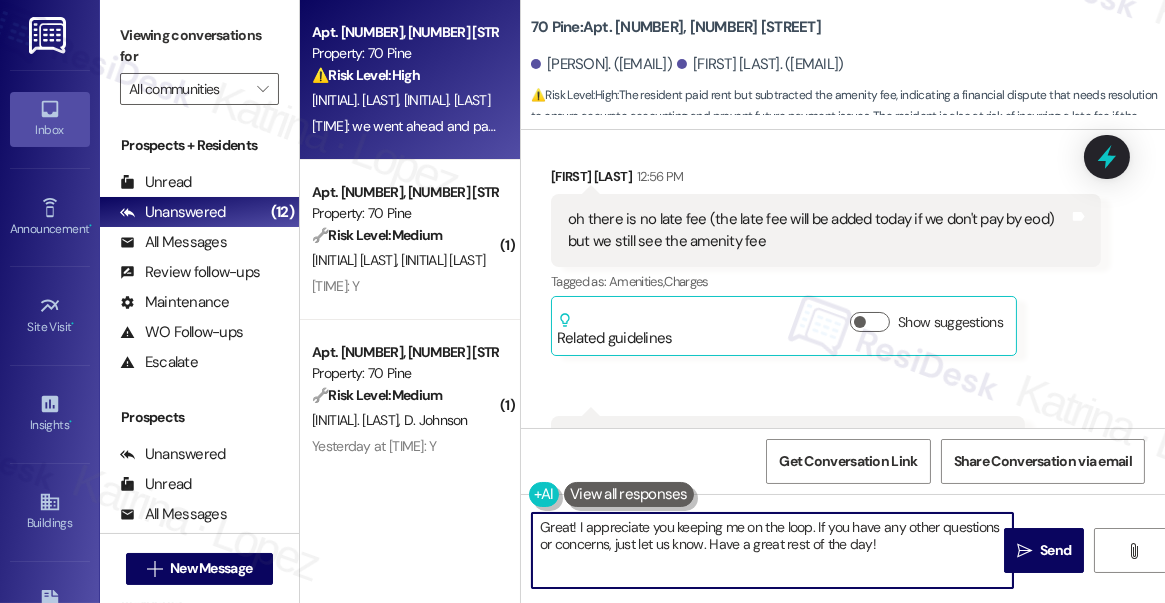 scroll, scrollTop: 10173, scrollLeft: 0, axis: vertical 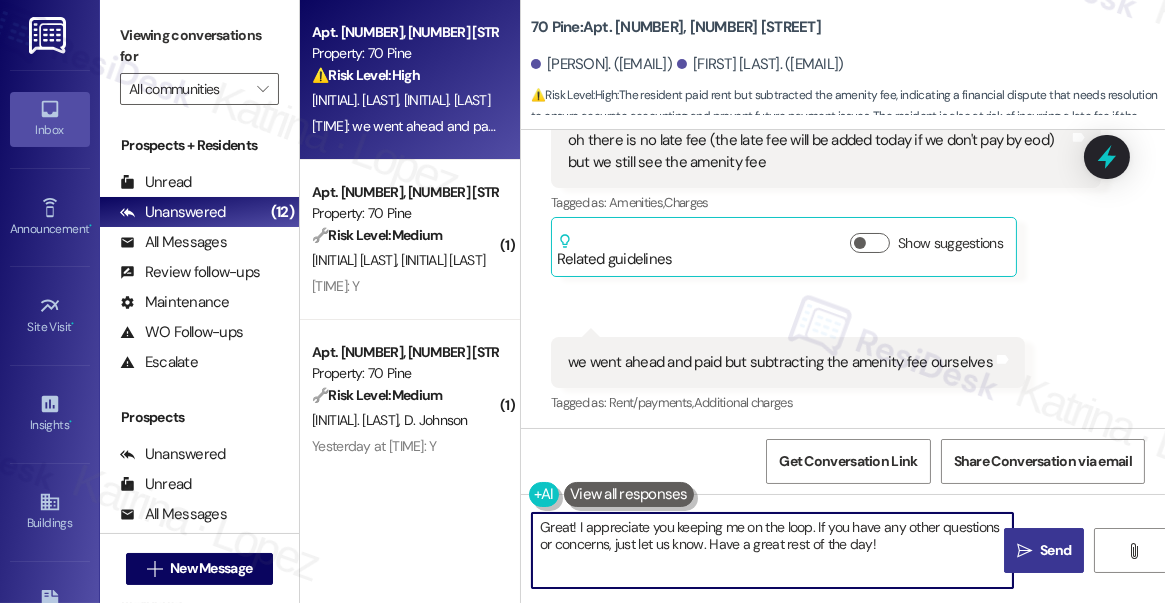 type on "Great! I appreciate you keeping me on the loop. If you have any other questions or concerns, just let us know. Have a great rest of the day!" 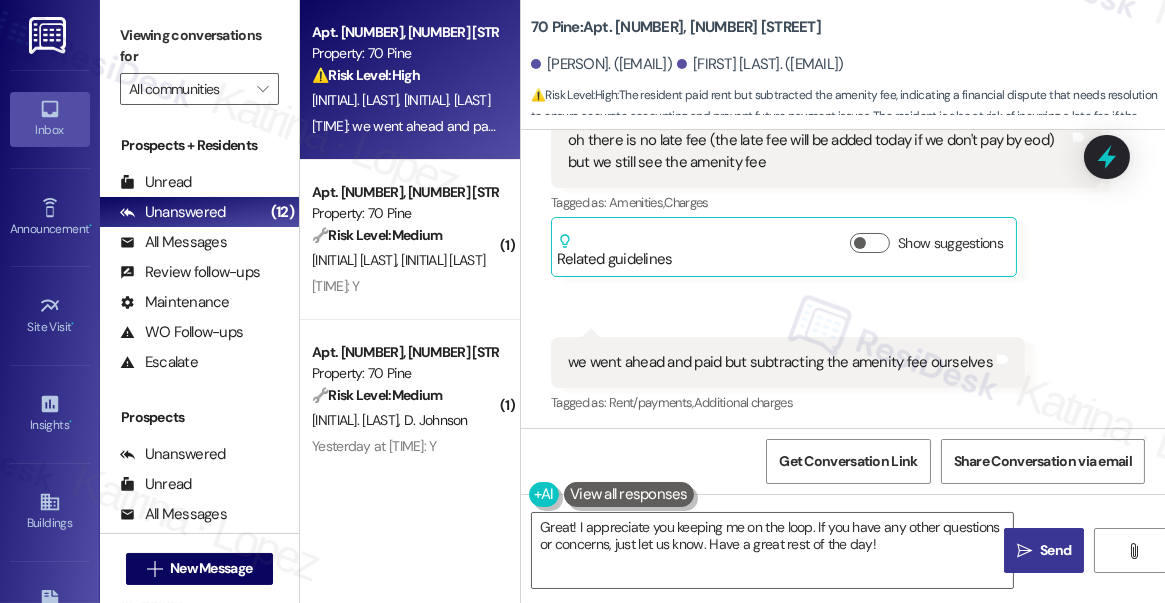 click on " Send" at bounding box center (1044, 550) 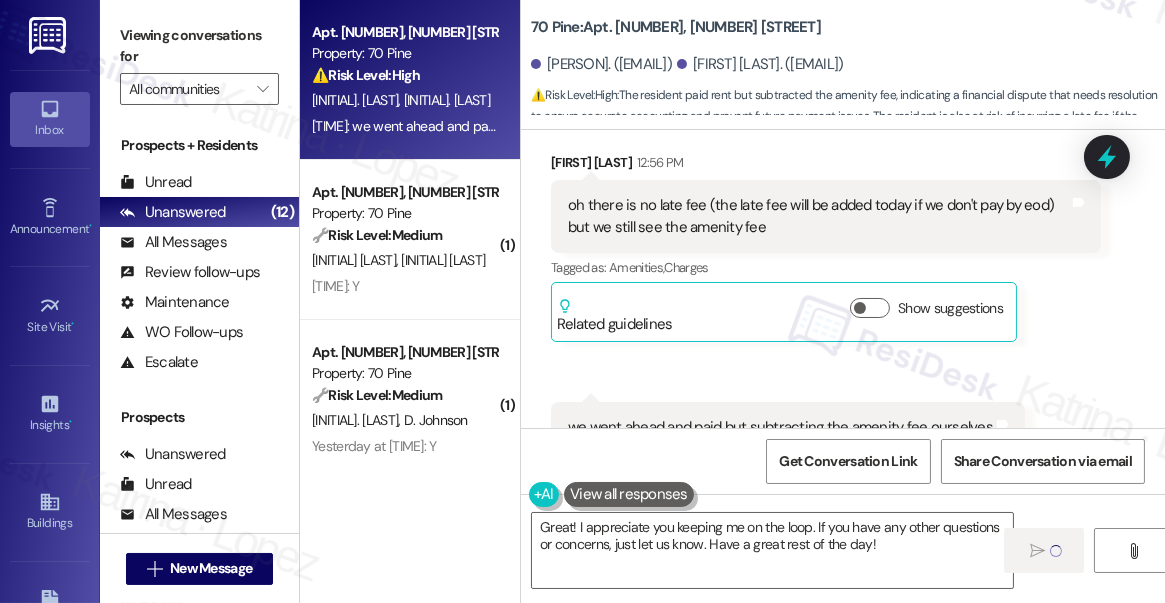 scroll, scrollTop: 10173, scrollLeft: 0, axis: vertical 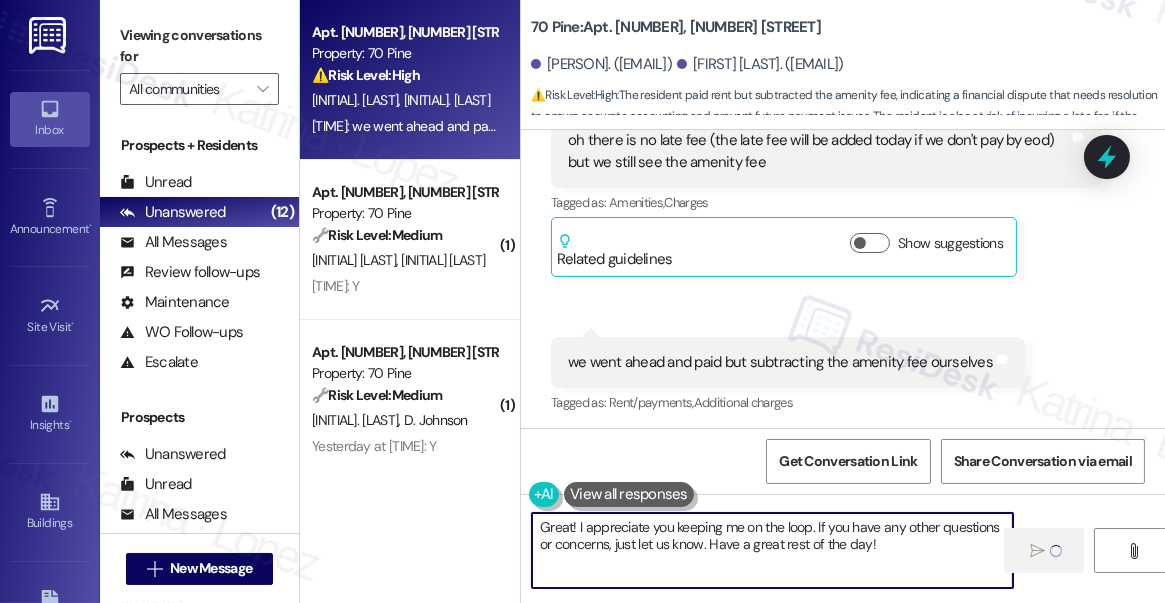 click on "Great! I appreciate you keeping me on the loop. If you have any other questions or concerns, just let us know. Have a great rest of the day!" at bounding box center [772, 550] 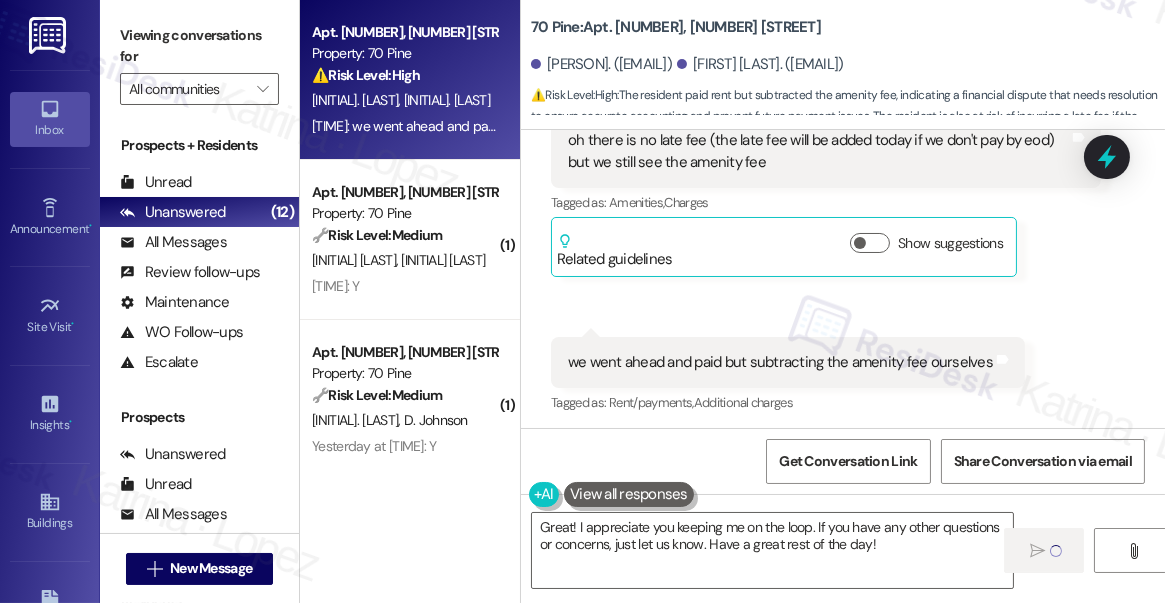 click on "we went ahead and paid but subtracting the amenity fee ourselves" at bounding box center [780, 362] 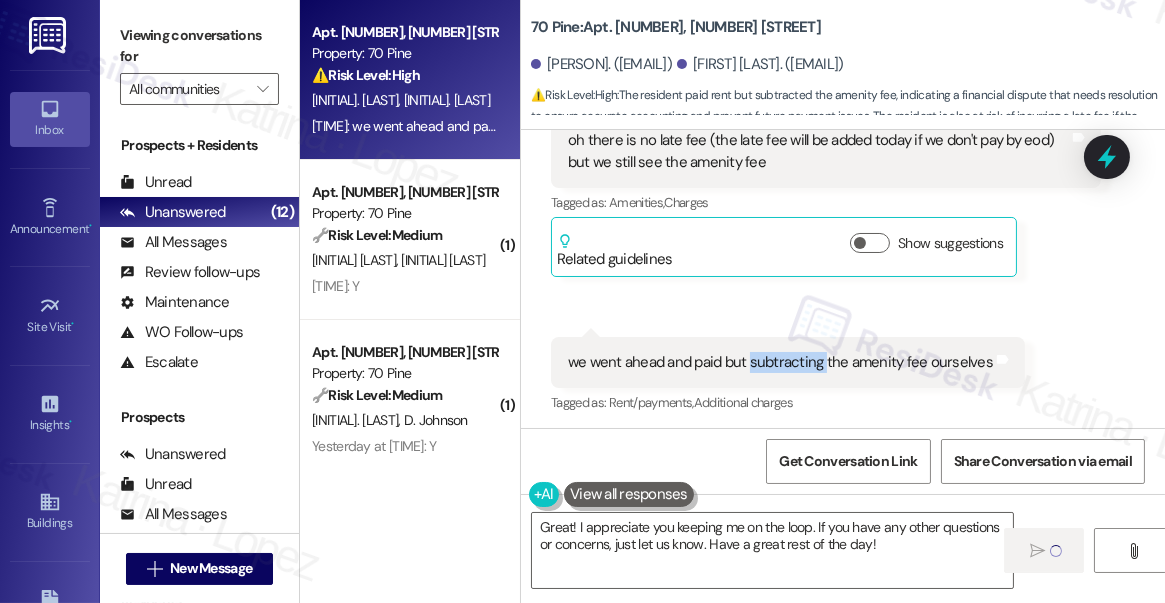 click on "we went ahead and paid but subtracting the amenity fee ourselves" at bounding box center (780, 362) 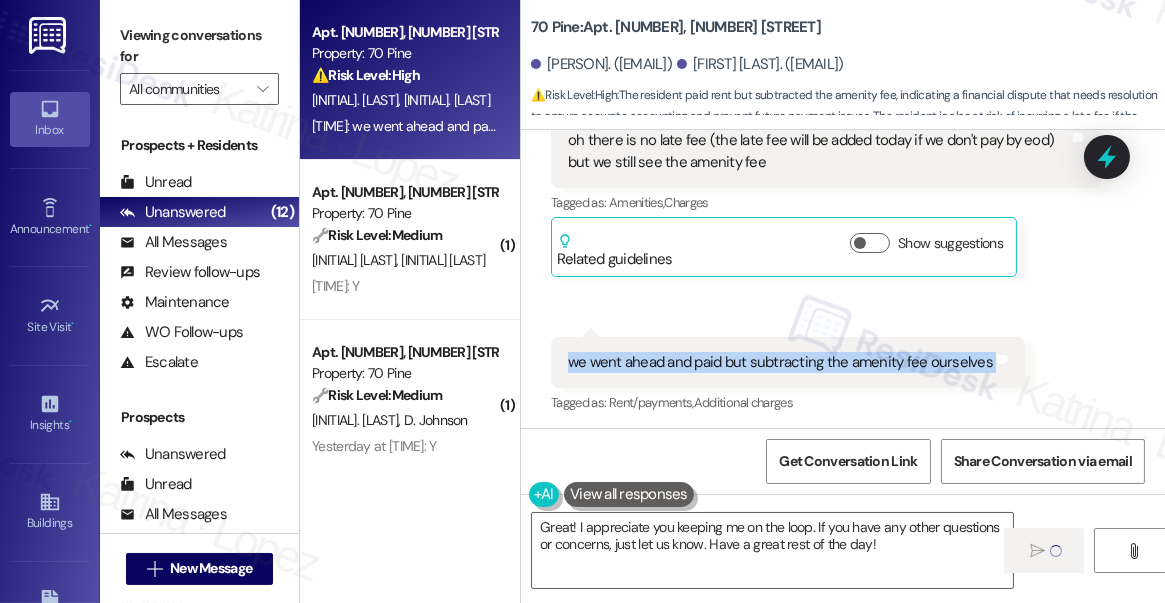 click on "we went ahead and paid but subtracting the amenity fee ourselves" at bounding box center [780, 362] 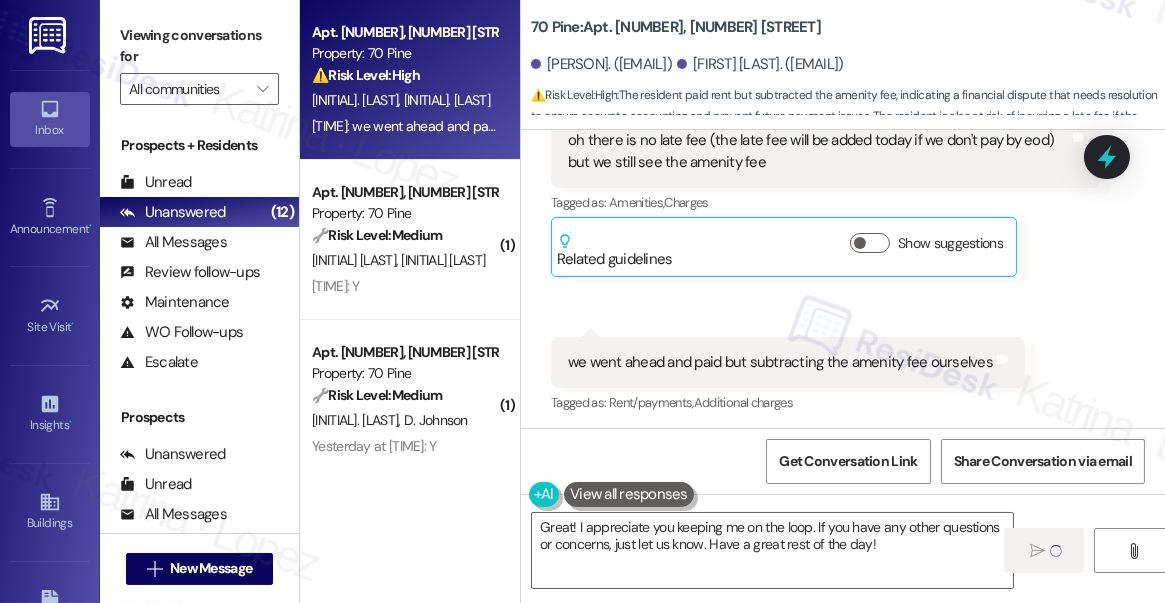 type 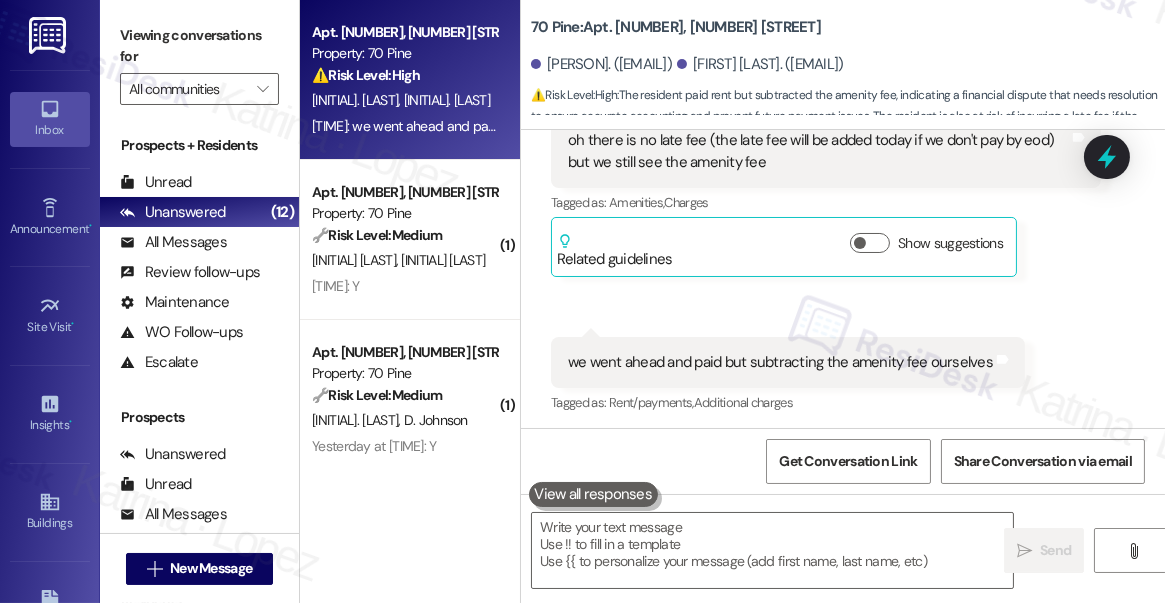 scroll, scrollTop: 10334, scrollLeft: 0, axis: vertical 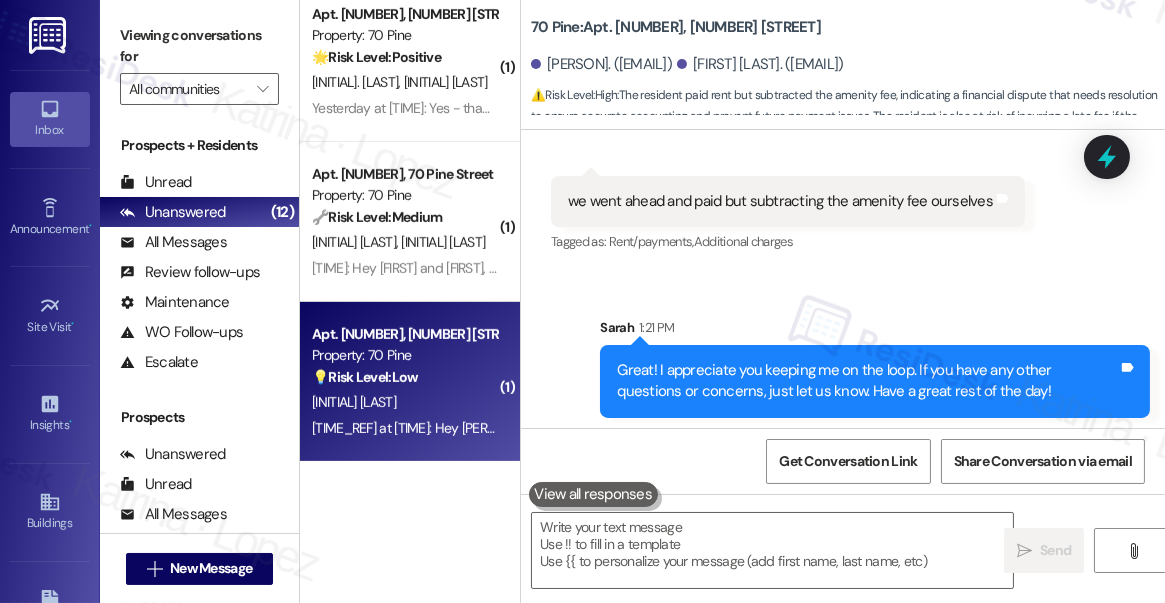 click on "Property: 70 Pine" at bounding box center [404, 355] 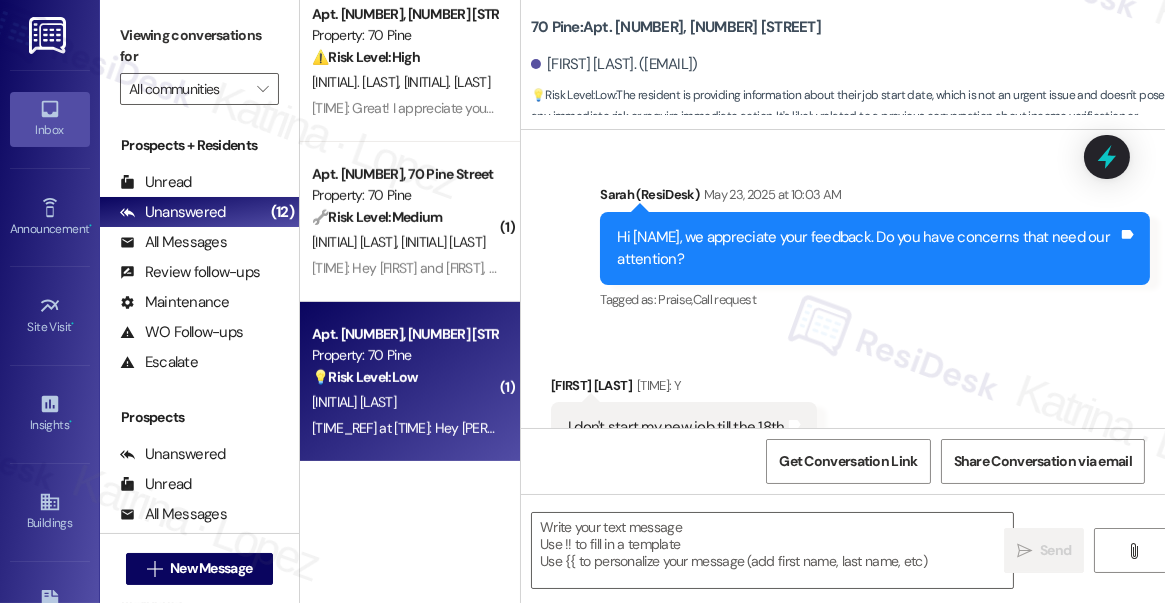 scroll, scrollTop: 8474, scrollLeft: 0, axis: vertical 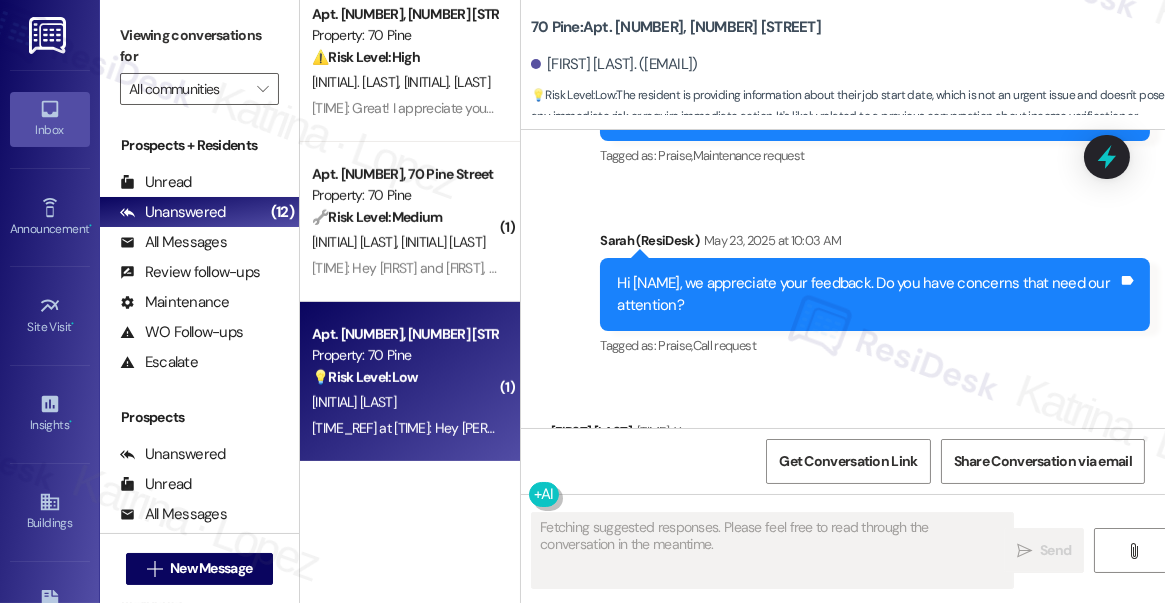 click on "Hi [NAME], we appreciate your feedback. Do you have concerns that need our attention?" at bounding box center [867, 294] 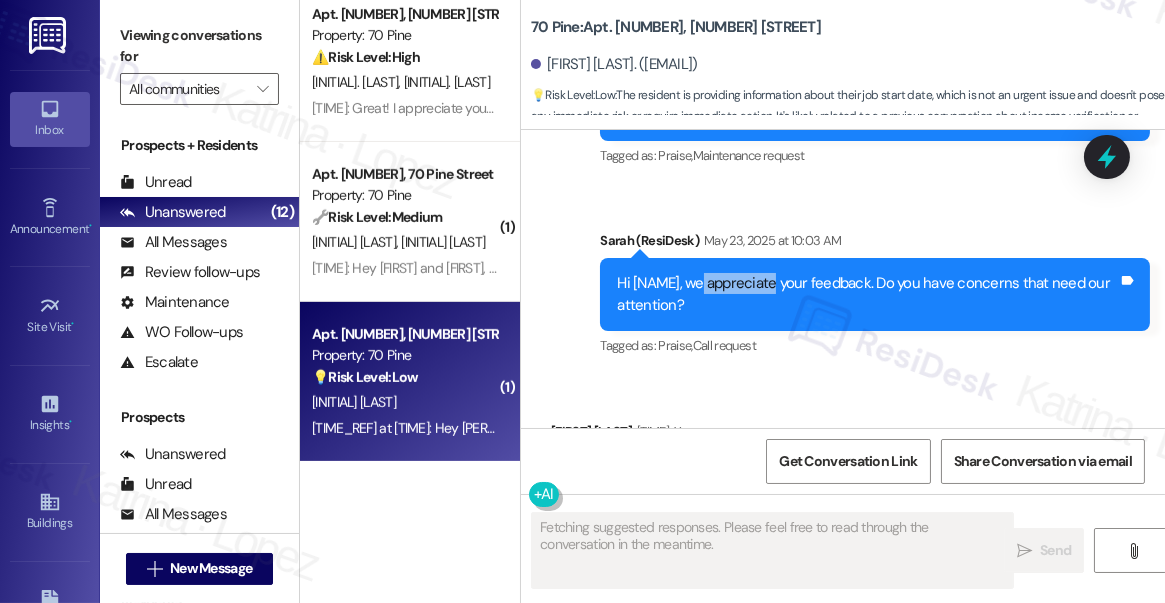 click on "Hi [NAME], we appreciate your feedback. Do you have concerns that need our attention?" at bounding box center (867, 294) 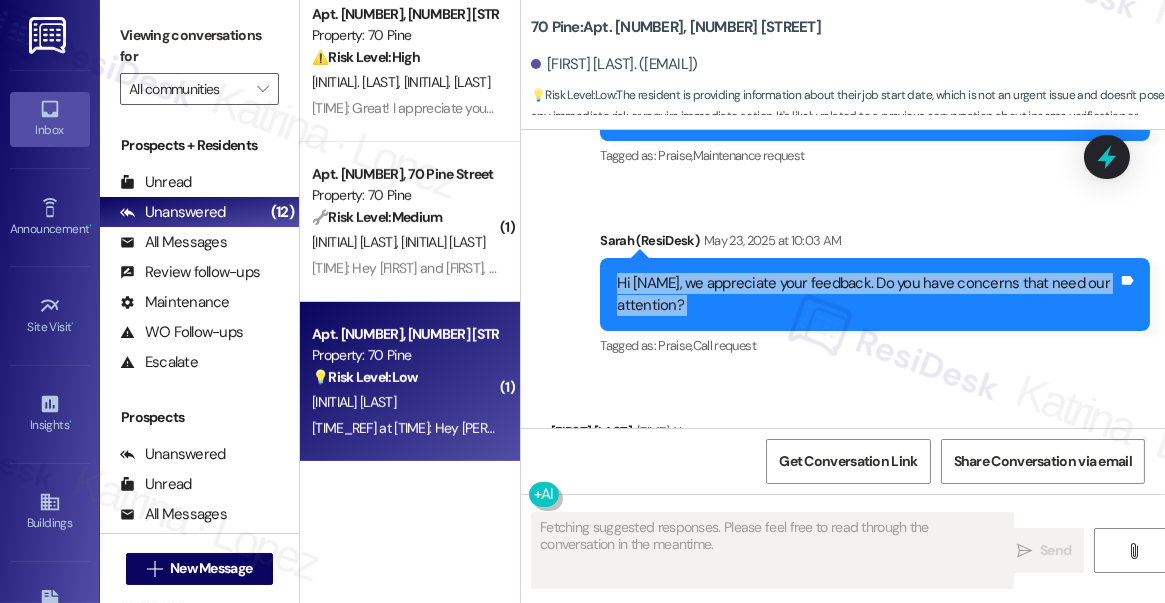 click on "Hi [NAME], we appreciate your feedback. Do you have concerns that need our attention?" at bounding box center (867, 294) 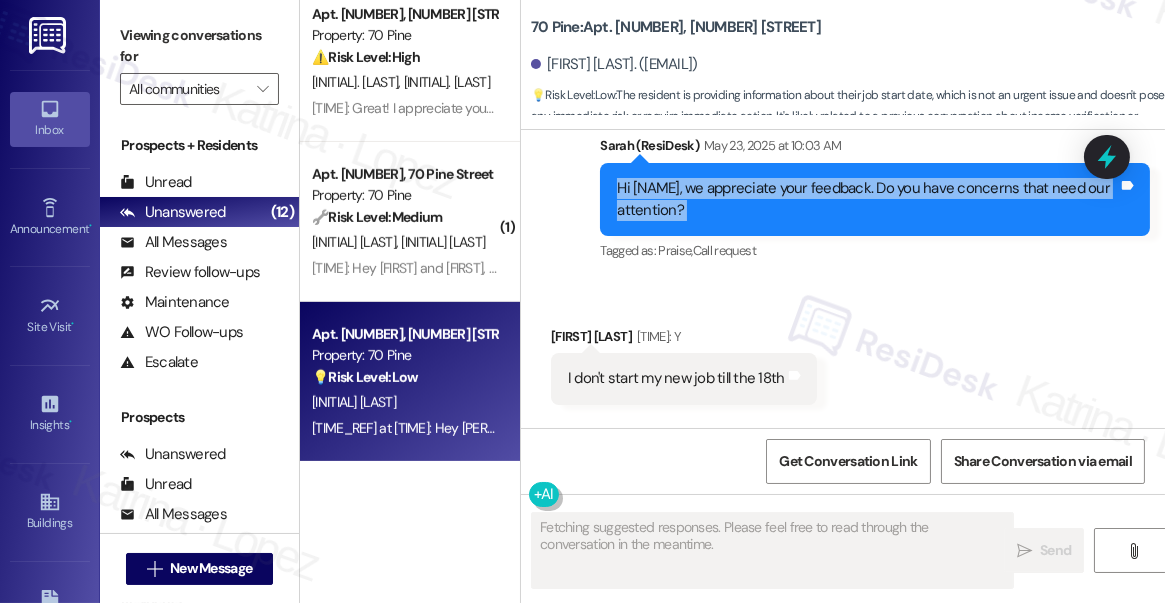 scroll, scrollTop: 8747, scrollLeft: 0, axis: vertical 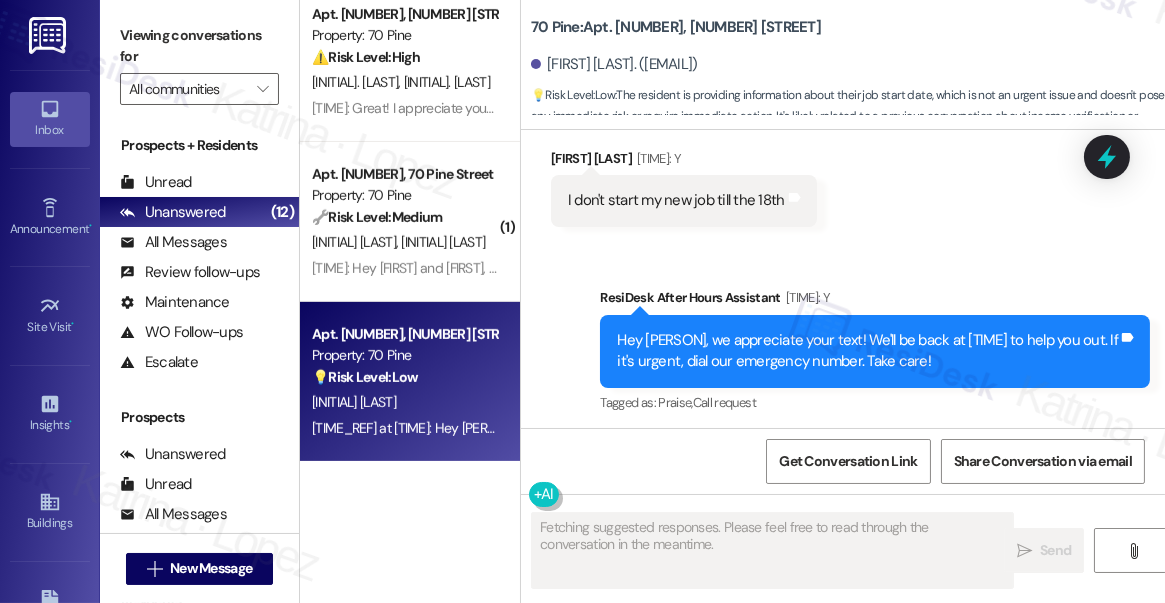click on "Hey [PERSON], we appreciate your text! We'll be back at [TIME] to help you out. If it's urgent, dial our emergency number. Take care!" at bounding box center (867, 351) 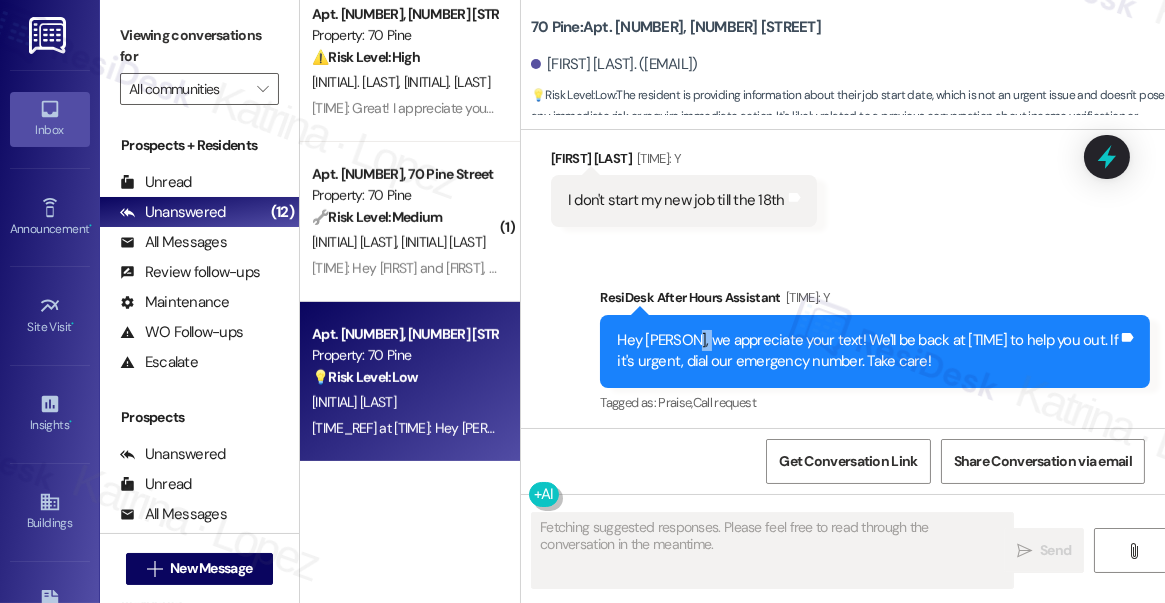 click on "Hey [PERSON], we appreciate your text! We'll be back at [TIME] to help you out. If it's urgent, dial our emergency number. Take care!" at bounding box center (867, 351) 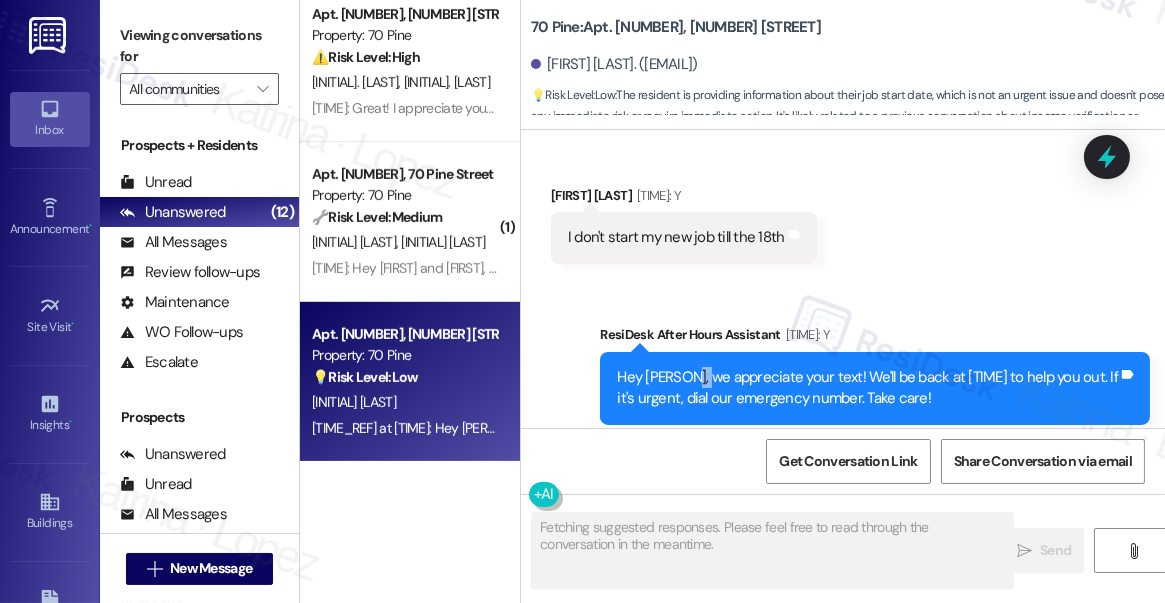 scroll, scrollTop: 8656, scrollLeft: 0, axis: vertical 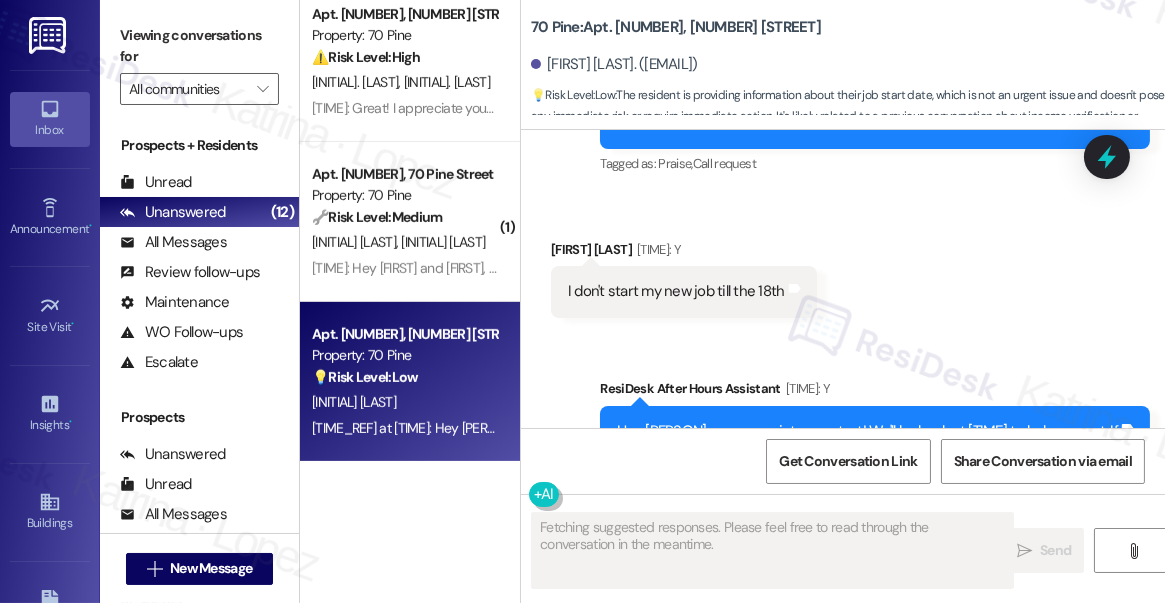 click on "I don't start my new job till the 18th" at bounding box center (676, 291) 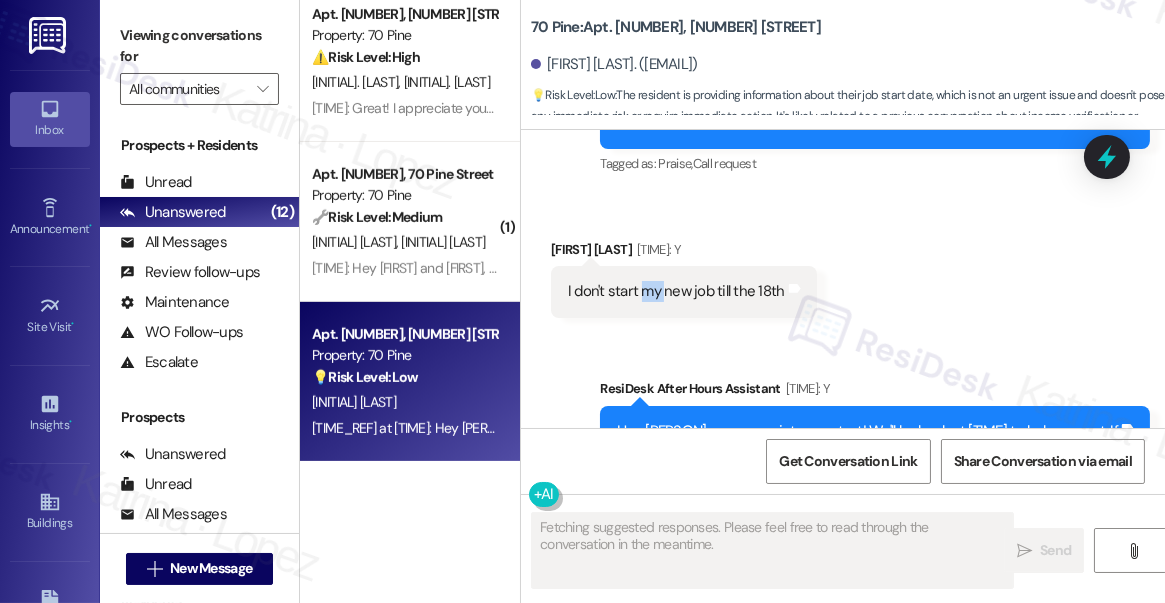 click on "I don't start my new job till the 18th" at bounding box center [676, 291] 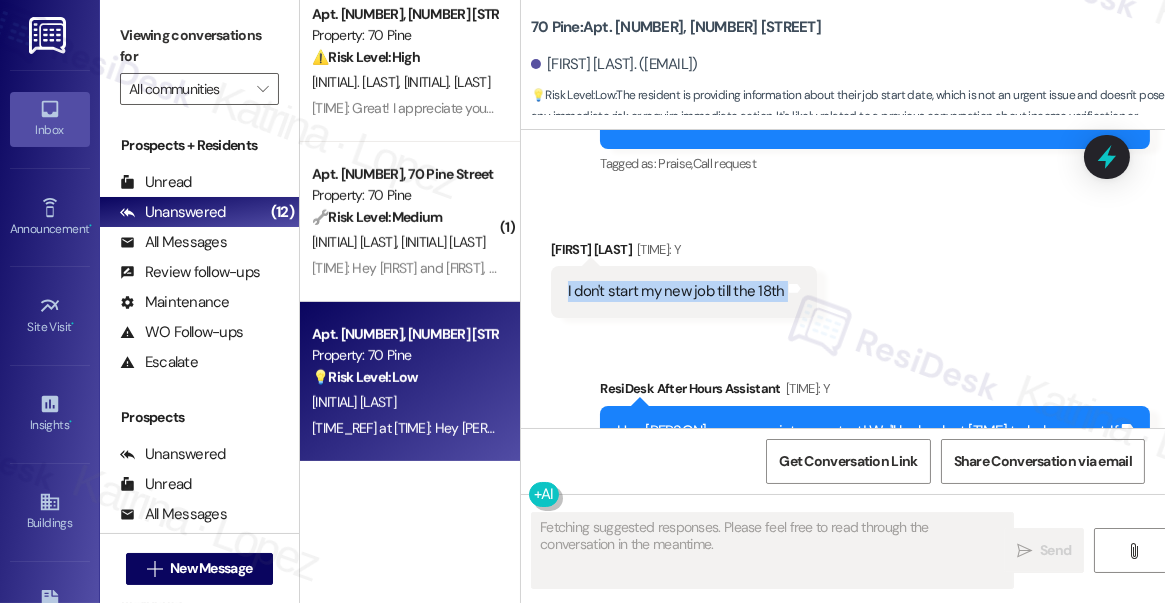 click on "I don't start my new job till the 18th" at bounding box center (676, 291) 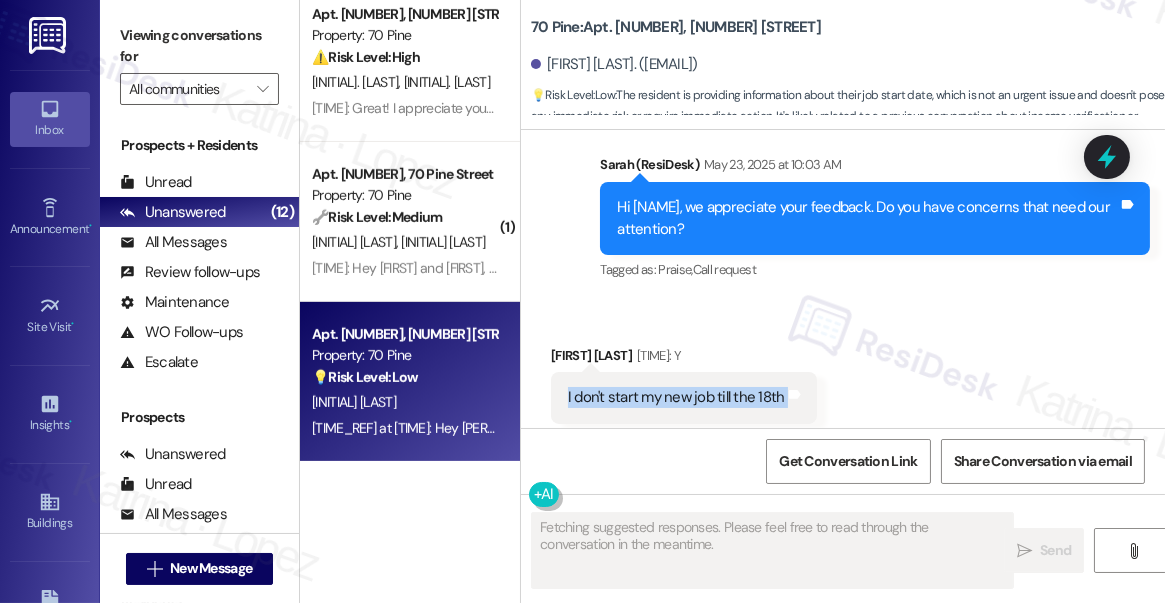 scroll, scrollTop: 8474, scrollLeft: 0, axis: vertical 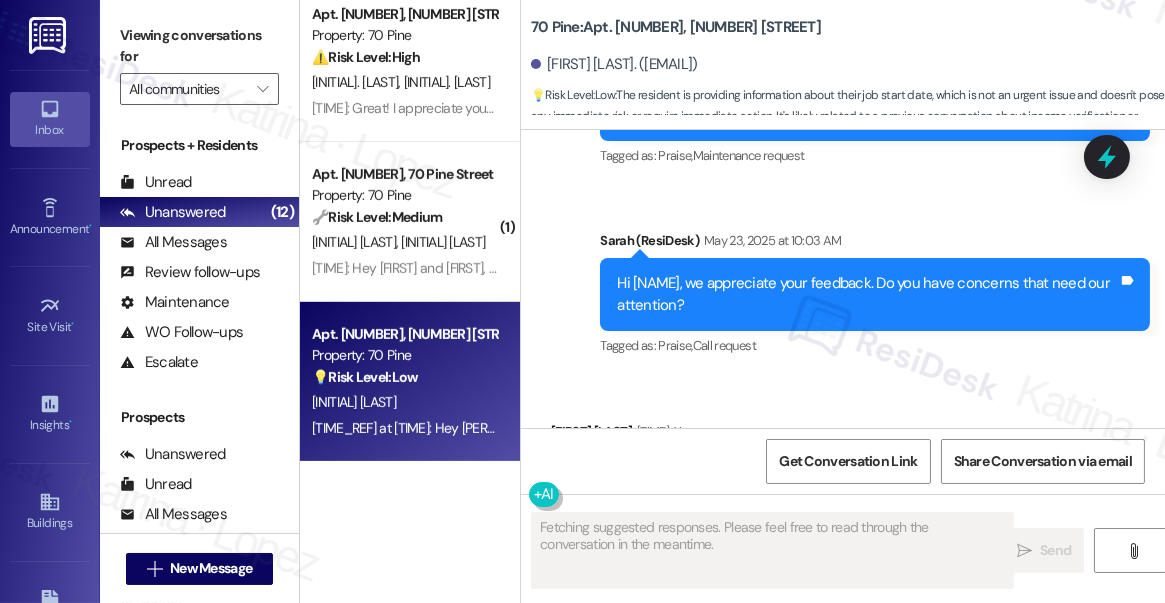 click on "Hi [NAME], we appreciate your feedback. Do you have concerns that need our attention?" at bounding box center (867, 294) 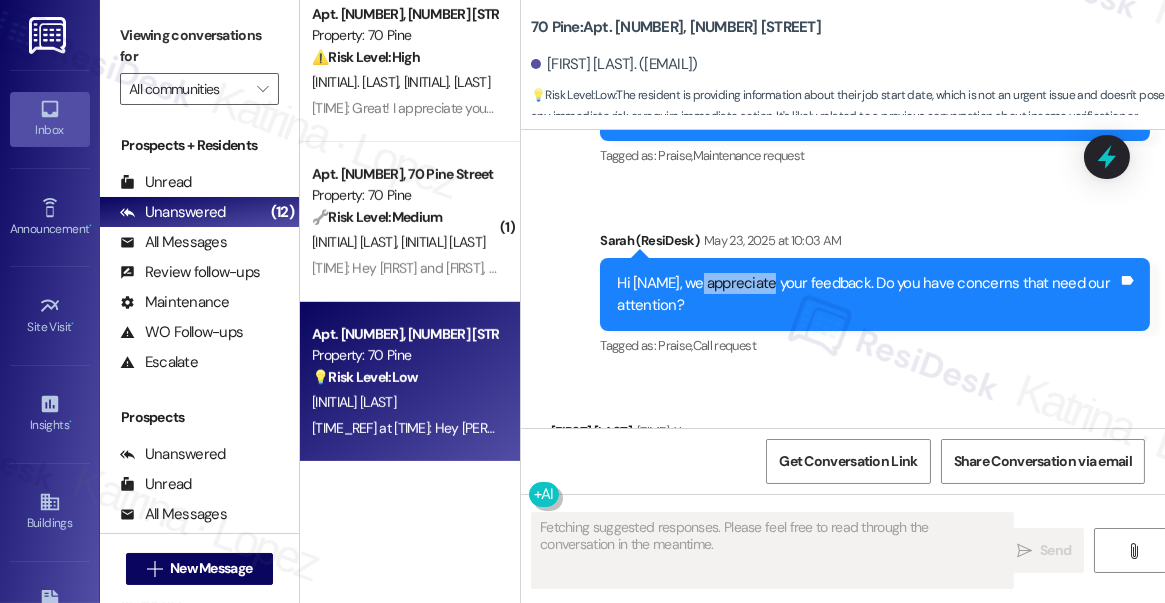 click on "Hi [NAME], we appreciate your feedback. Do you have concerns that need our attention?" at bounding box center [867, 294] 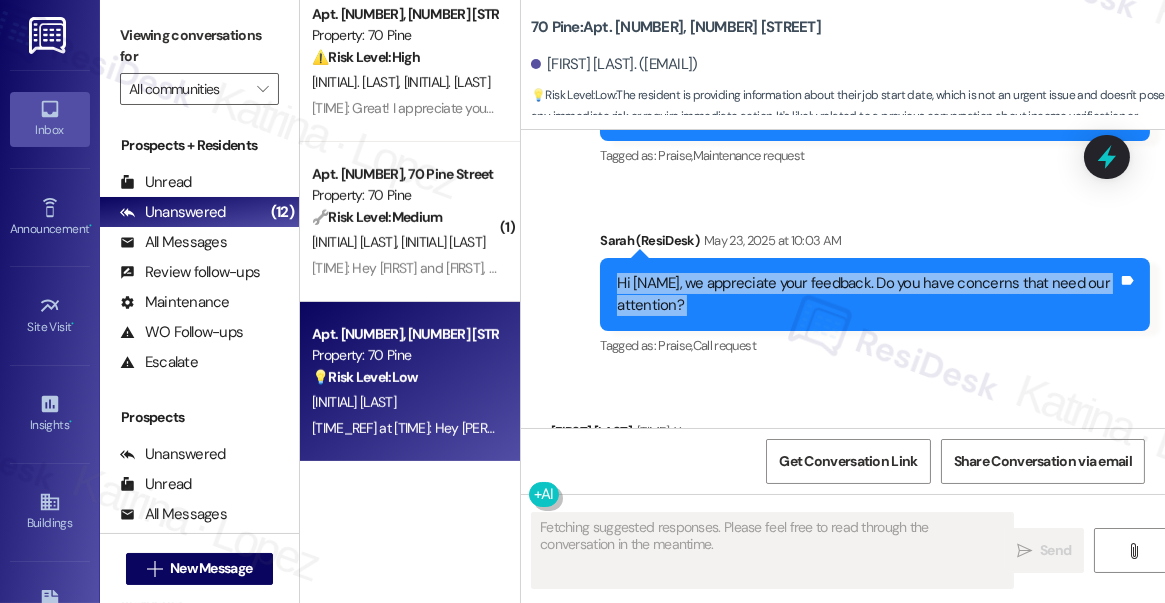 click on "Hi [NAME], we appreciate your feedback. Do you have concerns that need our attention?" at bounding box center [867, 294] 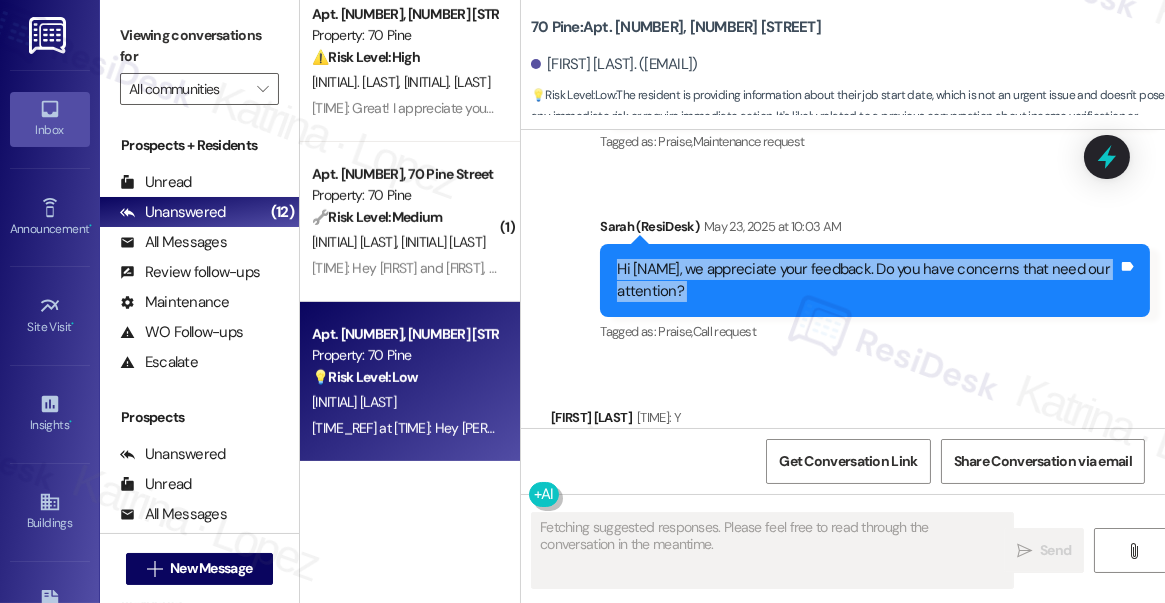 scroll, scrollTop: 8293, scrollLeft: 0, axis: vertical 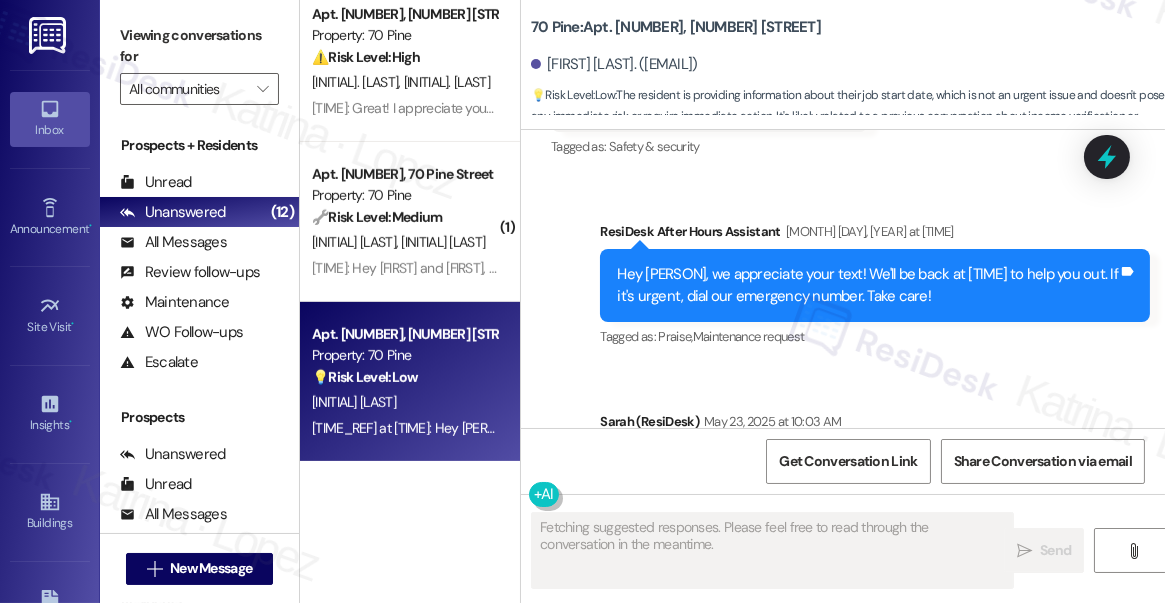 click on "Hey [PERSON], we appreciate your text! We'll be back at [TIME] to help you out. If it's urgent, dial our emergency number. Take care!" at bounding box center [867, 285] 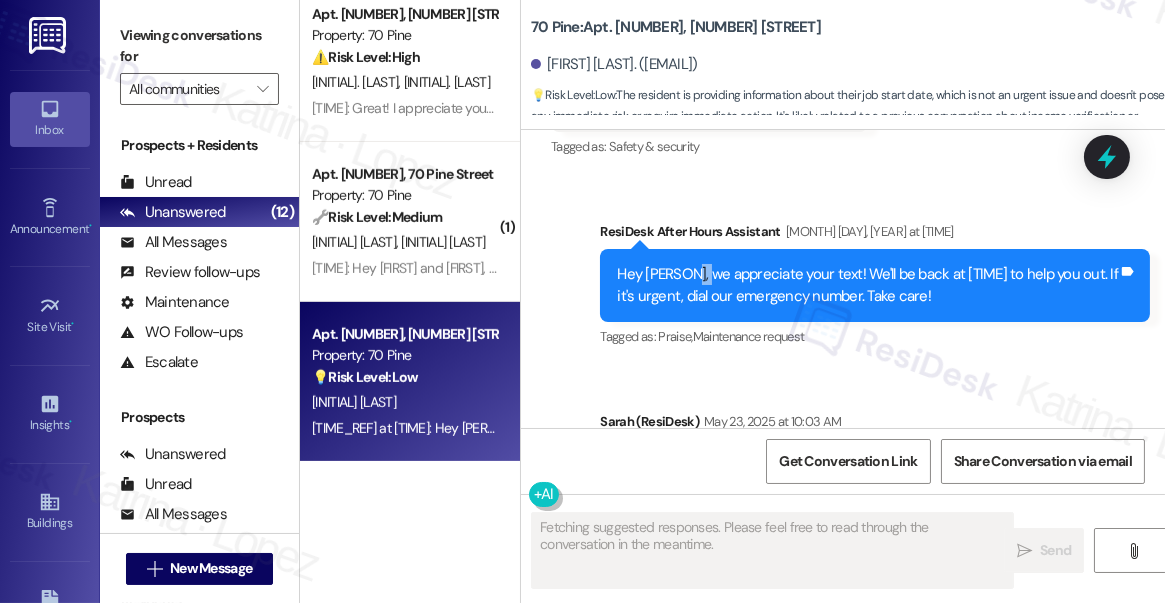 click on "Hey [PERSON], we appreciate your text! We'll be back at [TIME] to help you out. If it's urgent, dial our emergency number. Take care!" at bounding box center [867, 285] 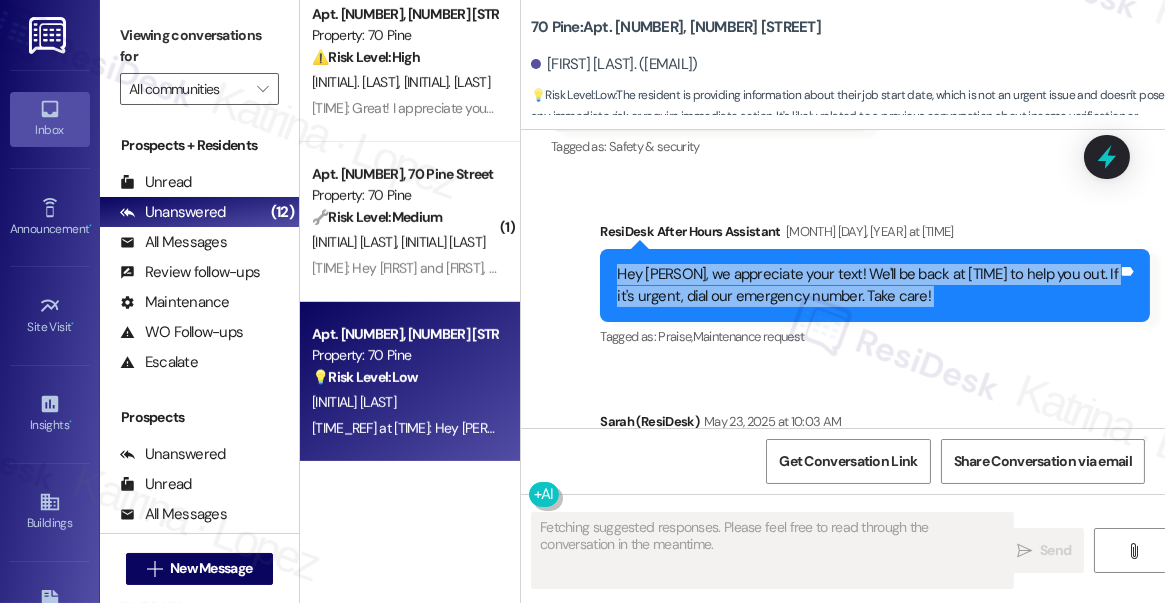 click on "Hey [PERSON], we appreciate your text! We'll be back at [TIME] to help you out. If it's urgent, dial our emergency number. Take care!" at bounding box center [867, 285] 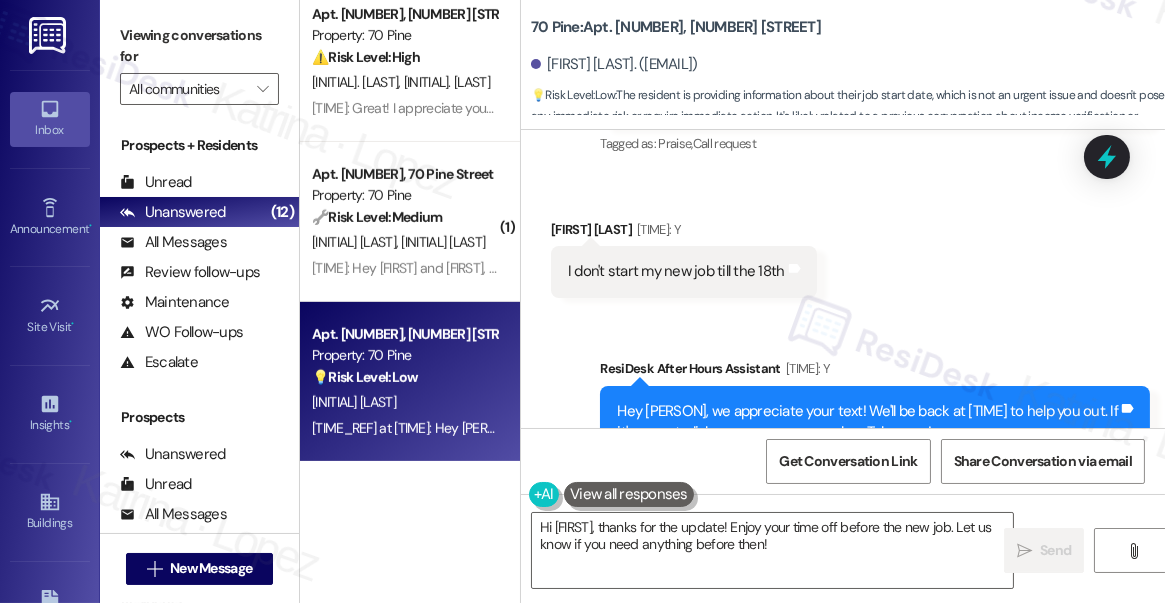 scroll, scrollTop: 8747, scrollLeft: 0, axis: vertical 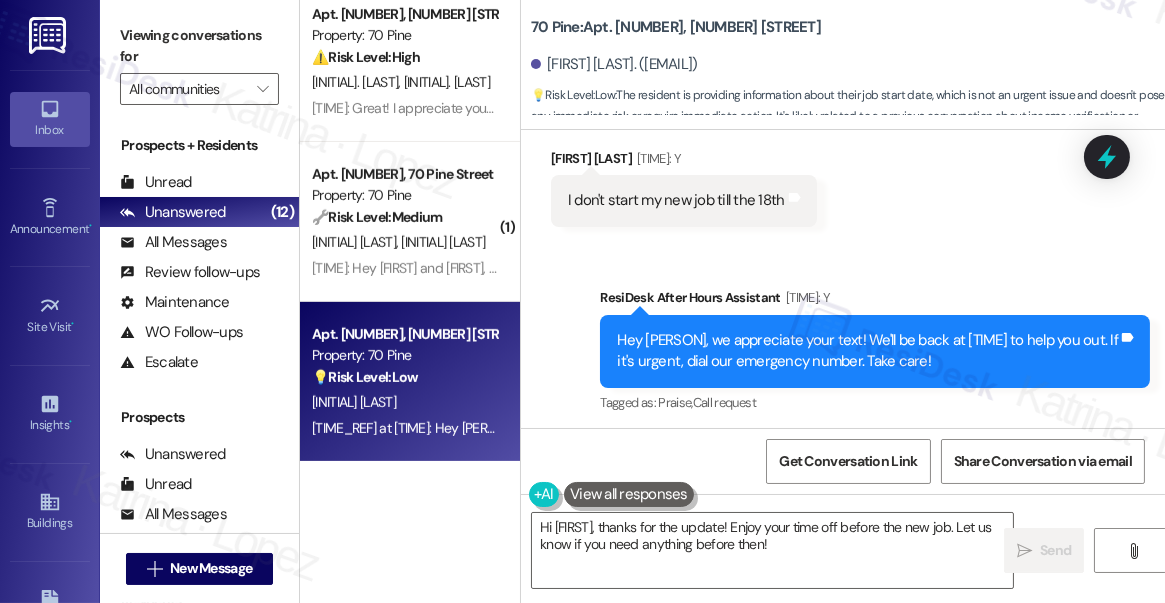 click on "I don't start my new job till the 18th" at bounding box center [676, 200] 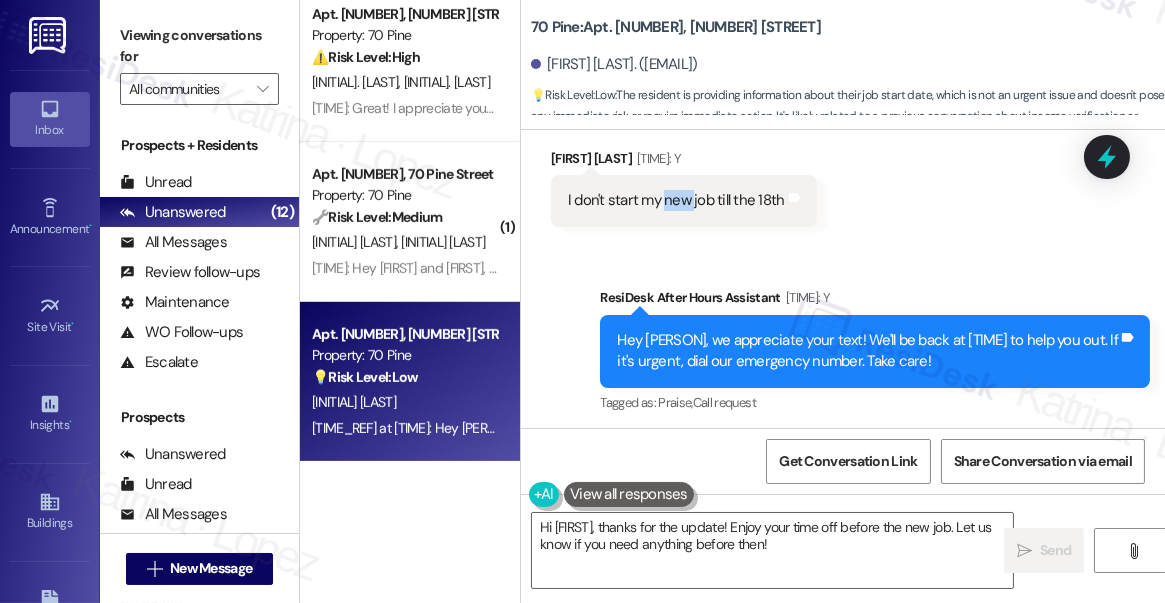 click on "I don't start my new job till the 18th" at bounding box center [676, 200] 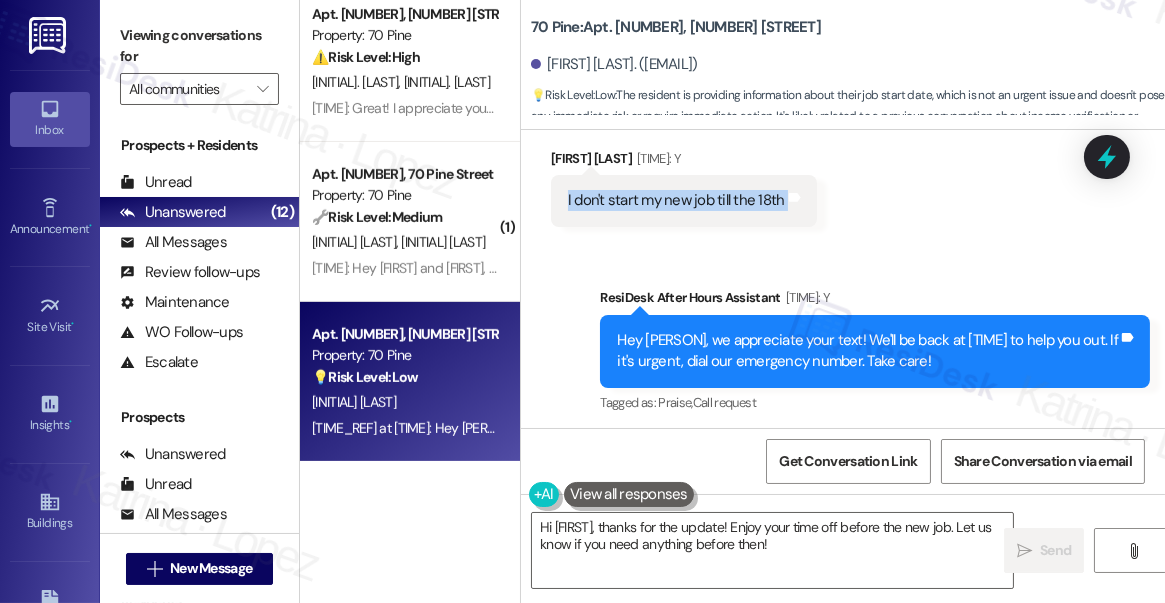 click on "I don't start my new job till the 18th" at bounding box center (676, 200) 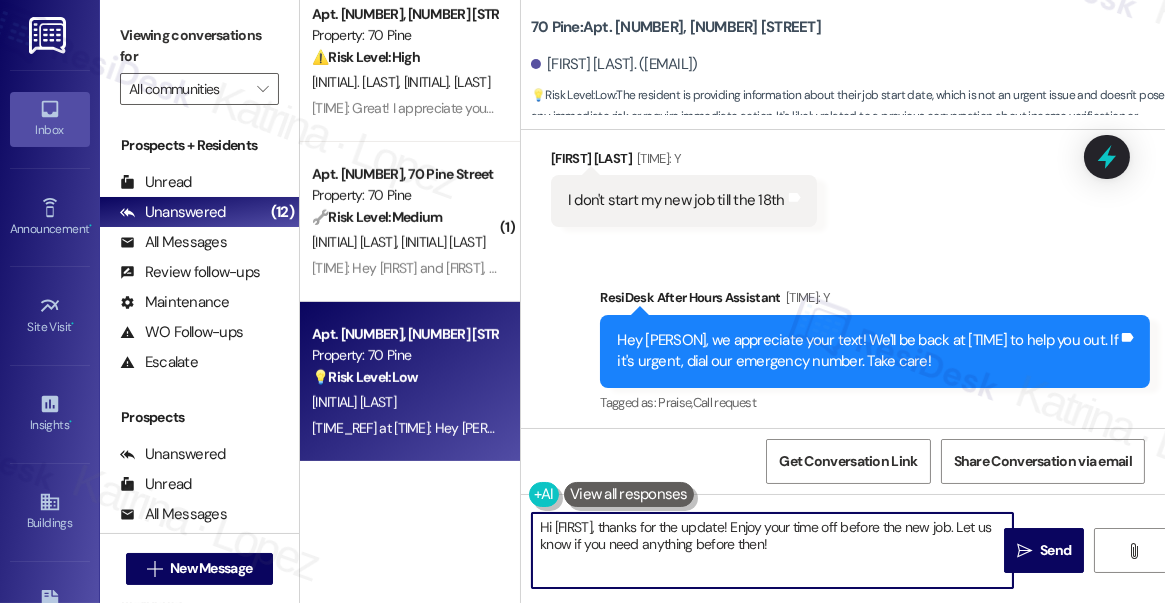 drag, startPoint x: 835, startPoint y: 548, endPoint x: 753, endPoint y: 525, distance: 85.16454 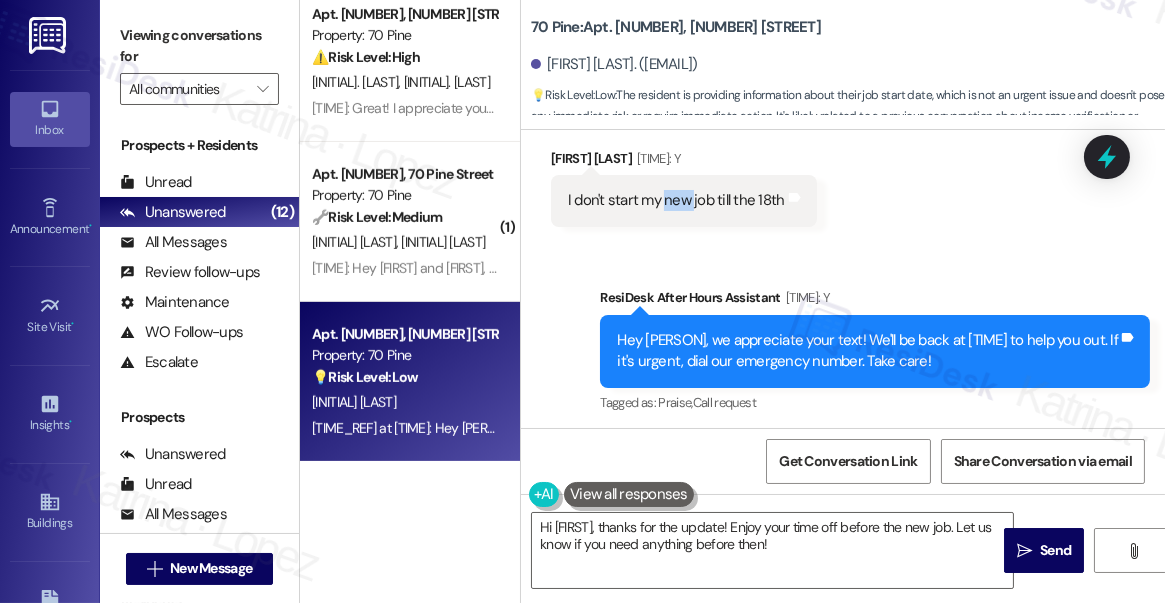 click on "I don't start my new job till the [DAY]  Tags and notes" at bounding box center (684, 200) 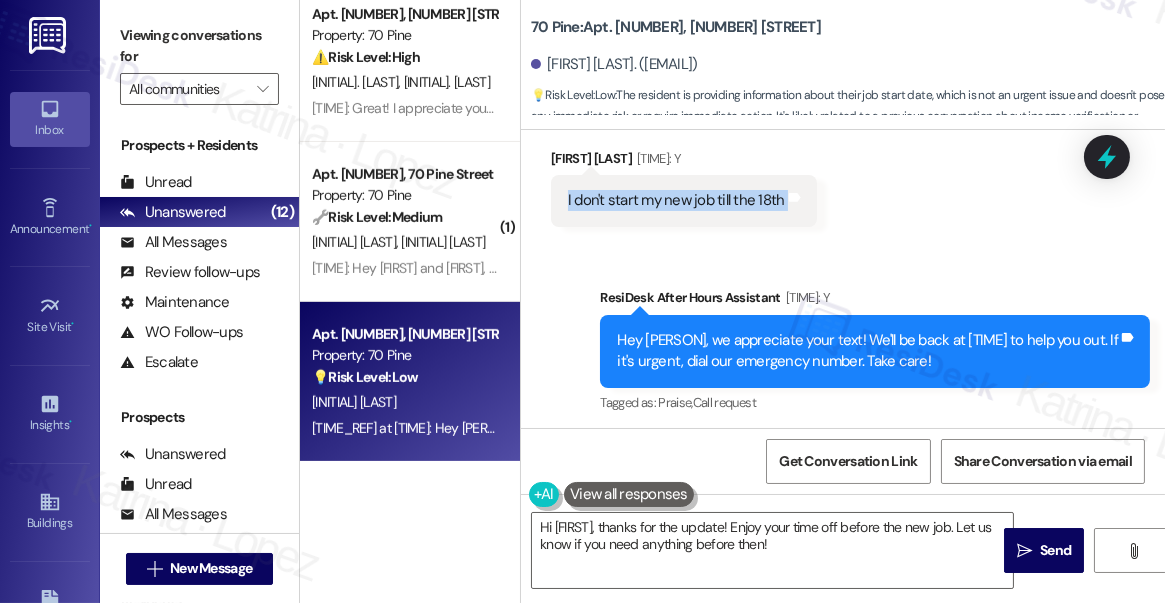 click on "I don't start my new job till the [DAY]  Tags and notes" at bounding box center [684, 200] 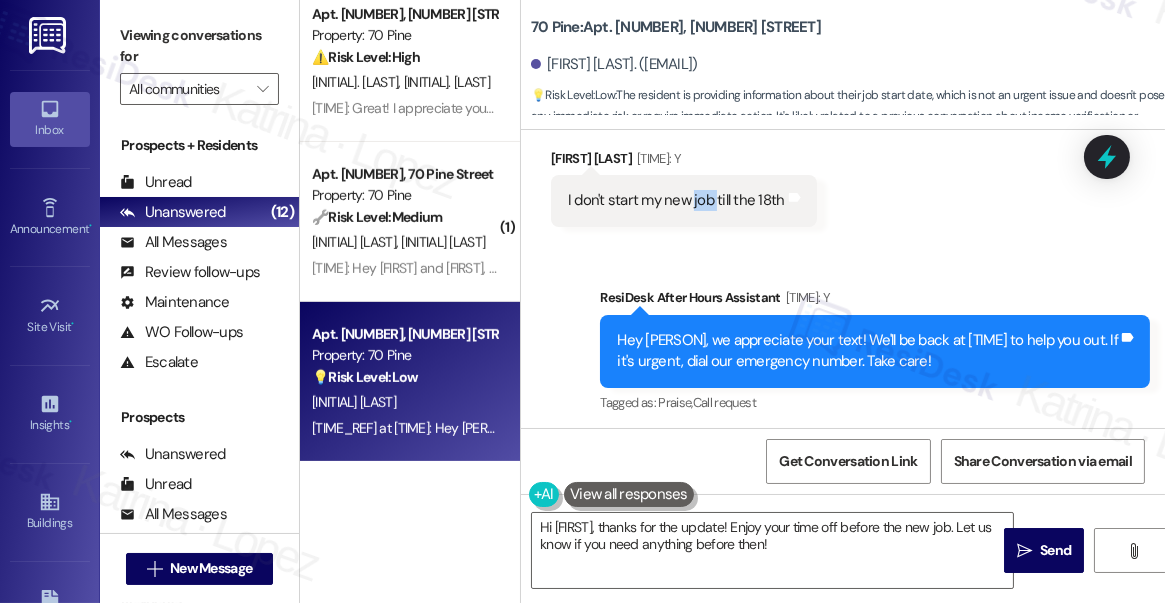 click on "I don't start my new job till the 18th" at bounding box center (676, 200) 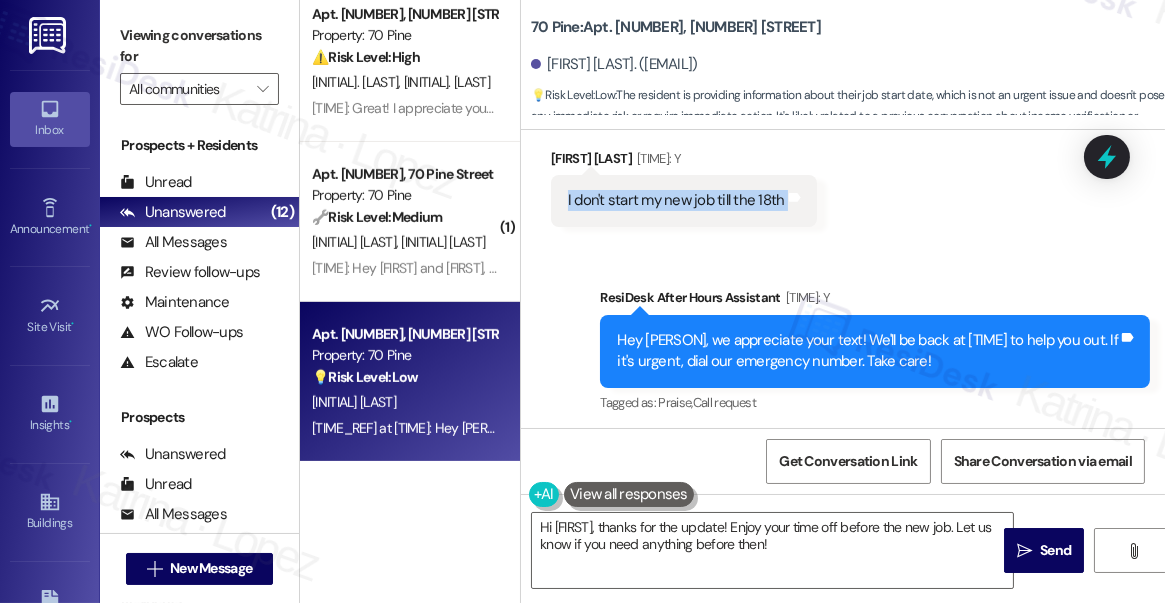 click on "I don't start my new job till the 18th" at bounding box center [676, 200] 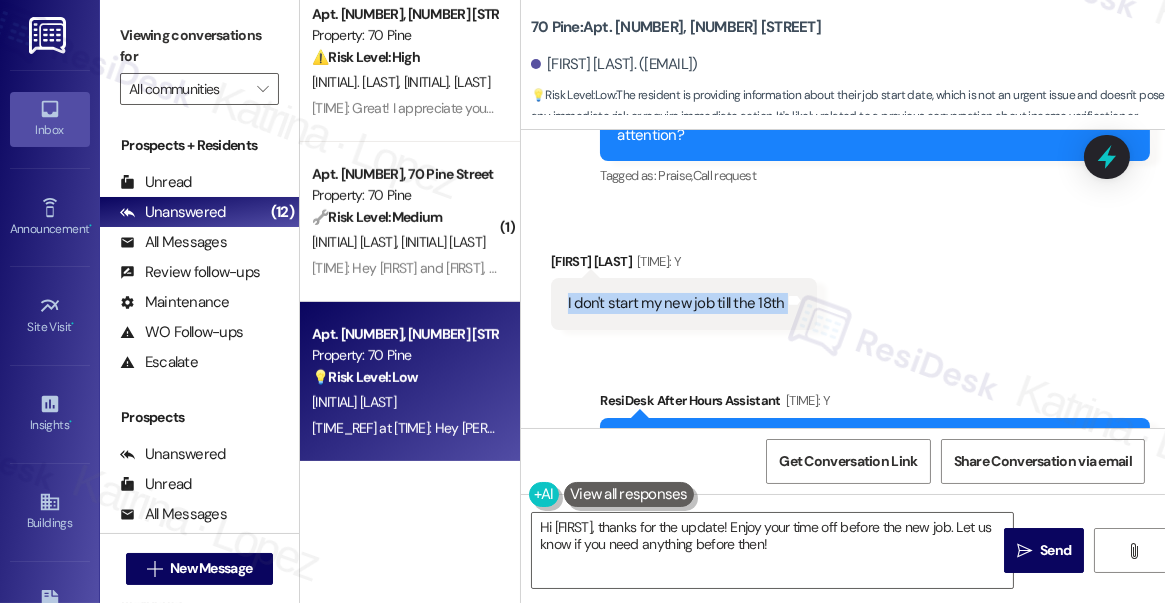 scroll, scrollTop: 8747, scrollLeft: 0, axis: vertical 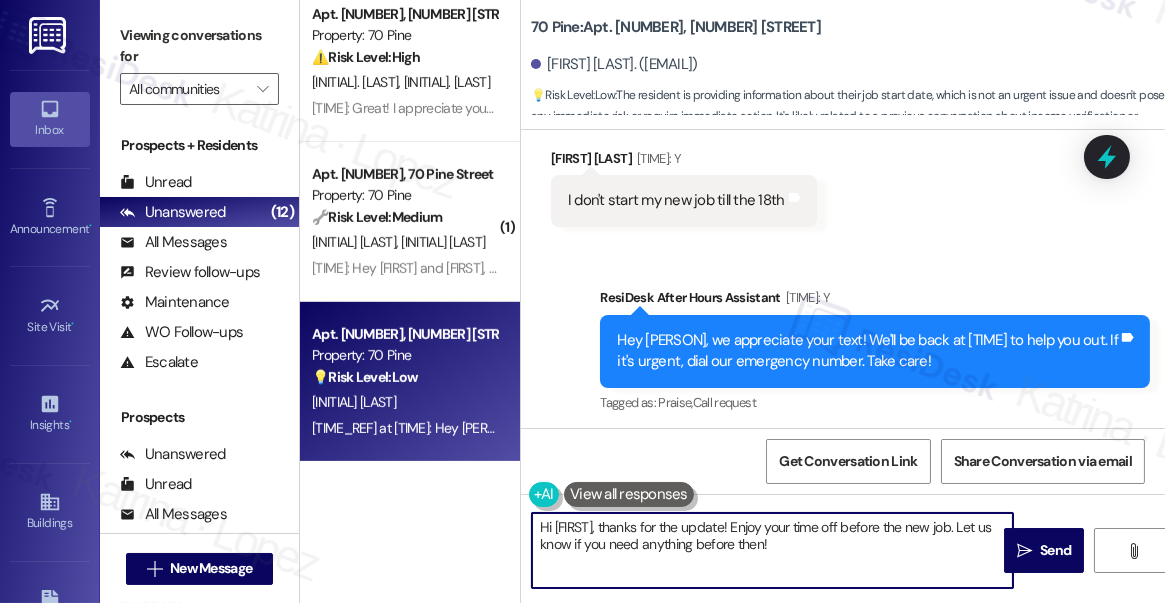 click on "Hi [FIRST], thanks for the update! Enjoy your time off before the new job. Let us know if you need anything before then!" at bounding box center (772, 550) 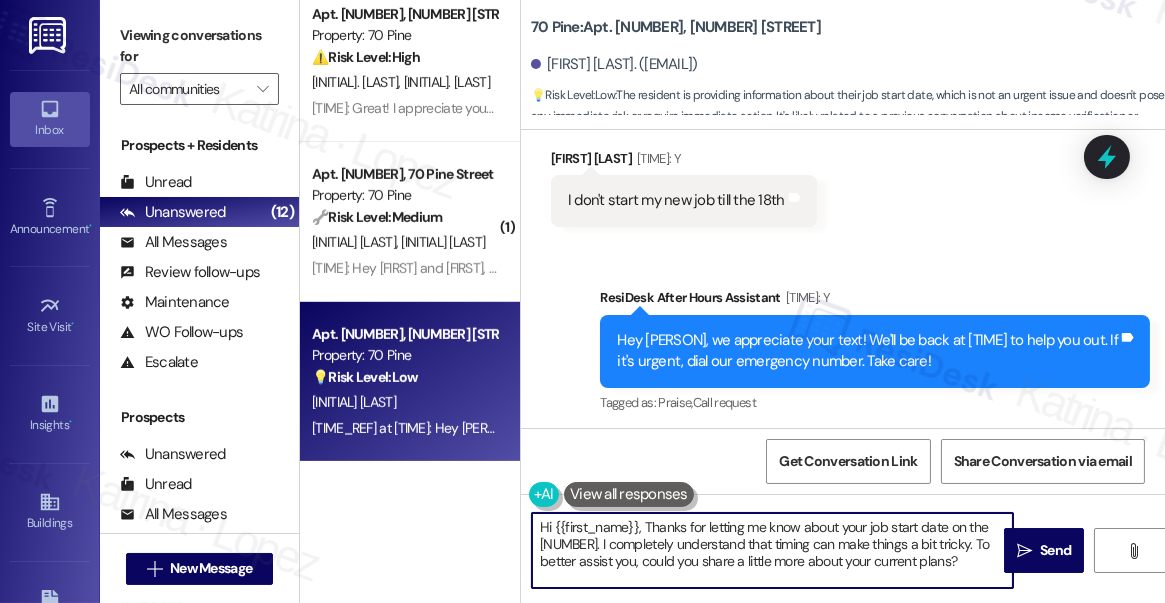 click on "Hi {{first_name}}, Thanks for letting me know about your job start date on the [NUMBER]. I completely understand that timing can make things a bit tricky. To better assist you, could you share a little more about your current plans?" at bounding box center (772, 550) 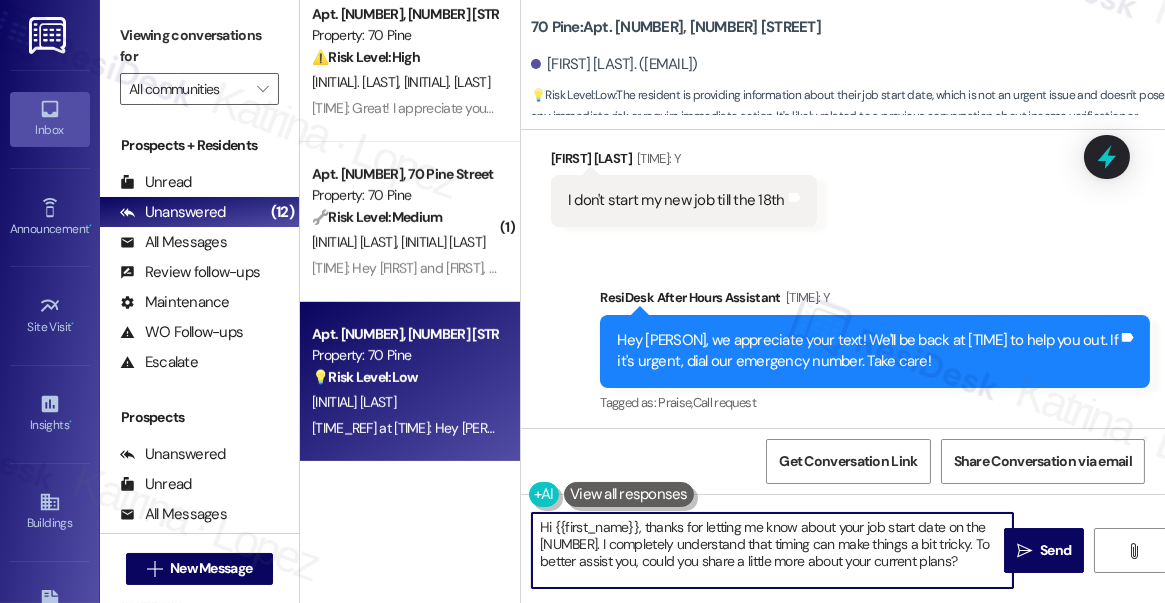 click on "Hi {{first_name}}, thanks for letting me know about your job start date on the [NUMBER]. I completely understand that timing can make things a bit tricky. To better assist you, could you share a little more about your current plans?" at bounding box center (772, 550) 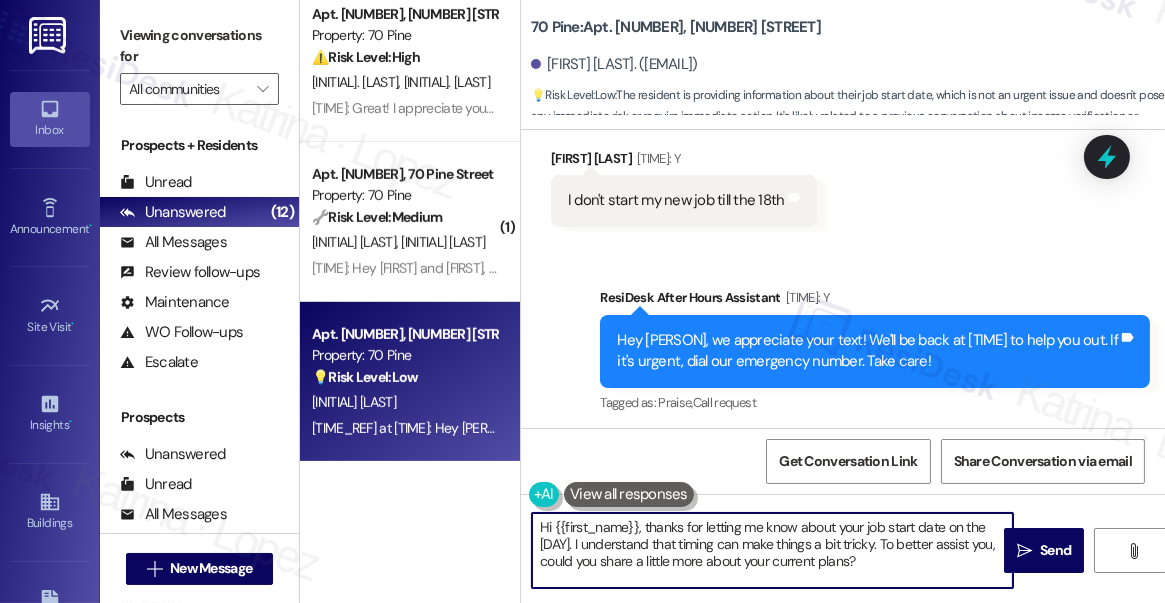 click on "Hi {{first_name}}, thanks for letting me know about your job start date on the [DAY]. I understand that timing can make things a bit tricky. To better assist you, could you share a little more about your current plans?" at bounding box center (772, 550) 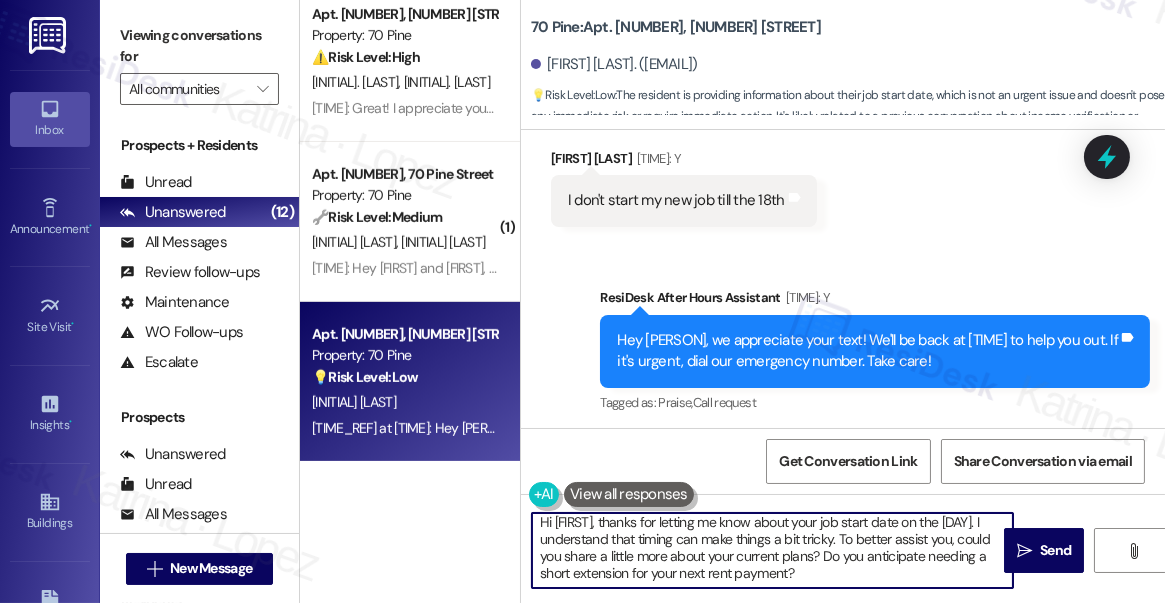 scroll, scrollTop: 5, scrollLeft: 0, axis: vertical 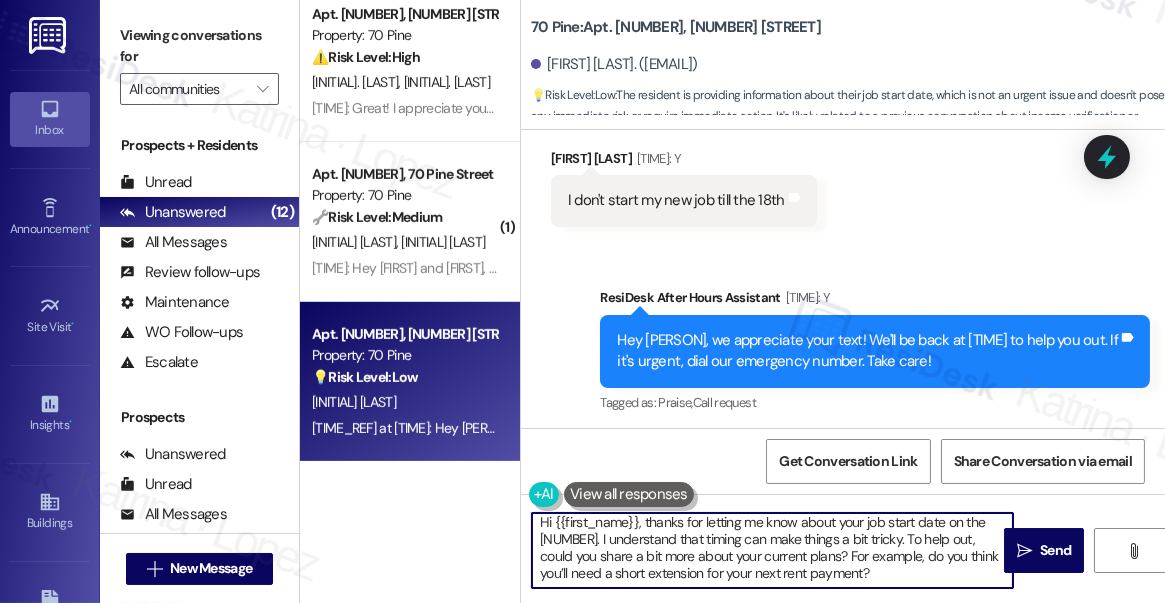 drag, startPoint x: 568, startPoint y: 540, endPoint x: 876, endPoint y: 545, distance: 308.0406 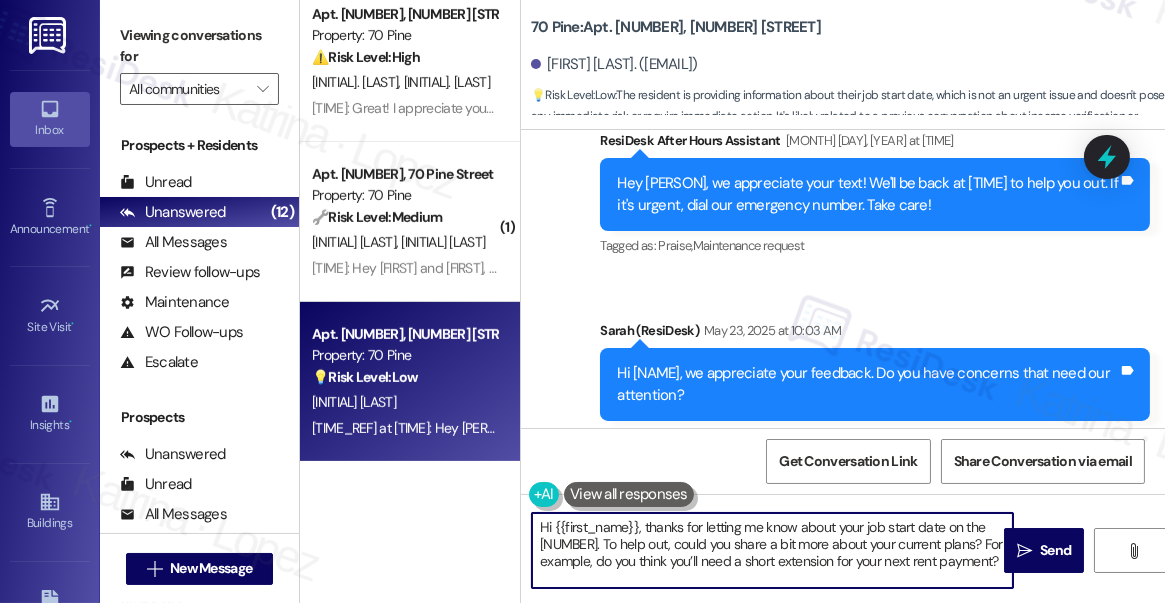scroll, scrollTop: 8747, scrollLeft: 0, axis: vertical 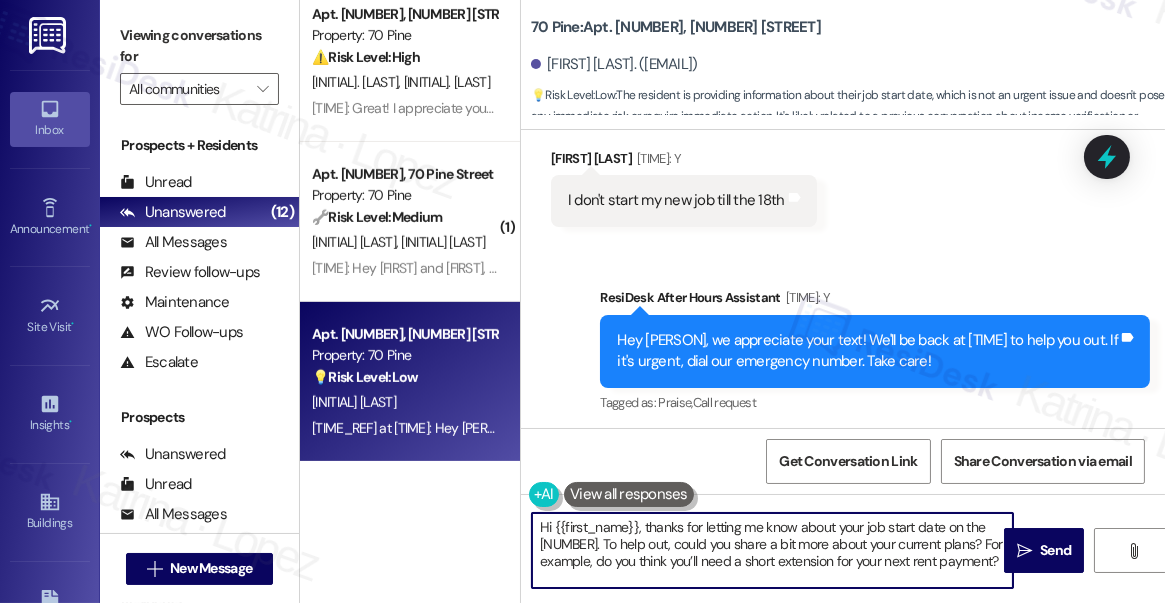 click on "Hi {{first_name}}, thanks for letting me know about your job start date on the [NUMBER]. To help out, could you share a bit more about your current plans? For example, do you think you’ll need a short extension for your next rent payment?" at bounding box center [772, 550] 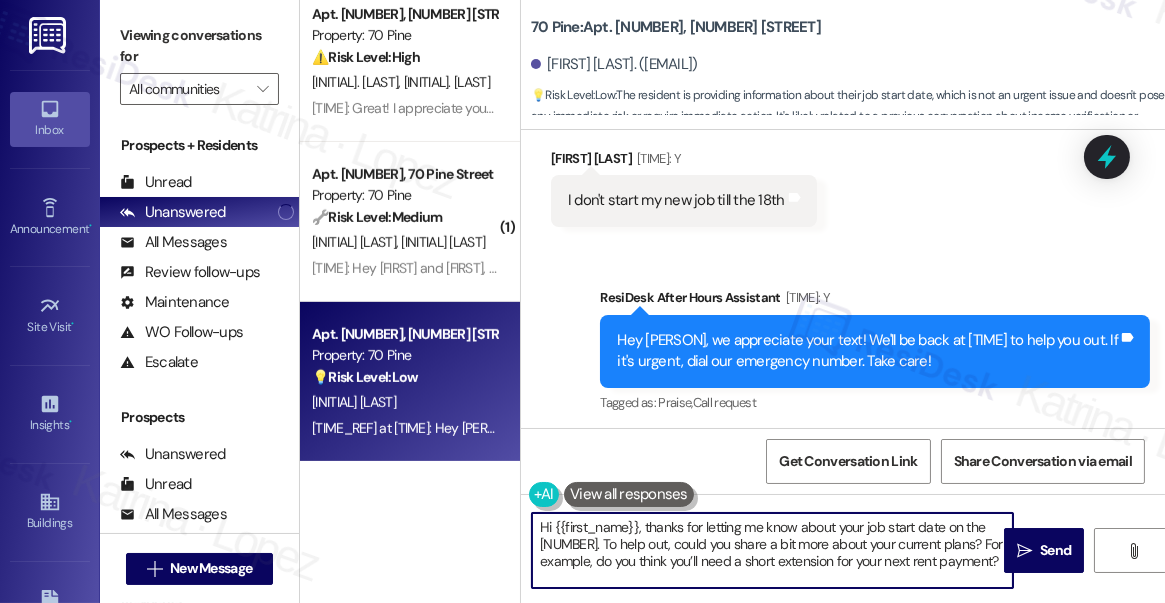 drag, startPoint x: 599, startPoint y: 561, endPoint x: 951, endPoint y: 543, distance: 352.45993 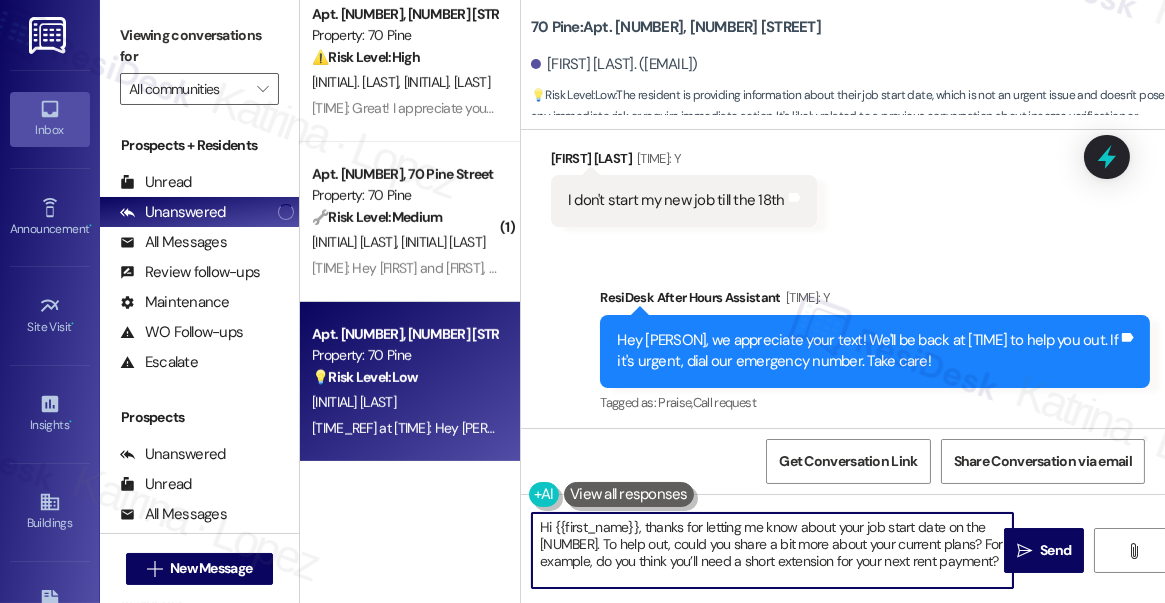 click on "Hi {{first_name}}, thanks for letting me know about your job start date on the [NUMBER]. To help out, could you share a bit more about your current plans? For example, do you think you’ll need a short extension for your next rent payment?" at bounding box center (772, 550) 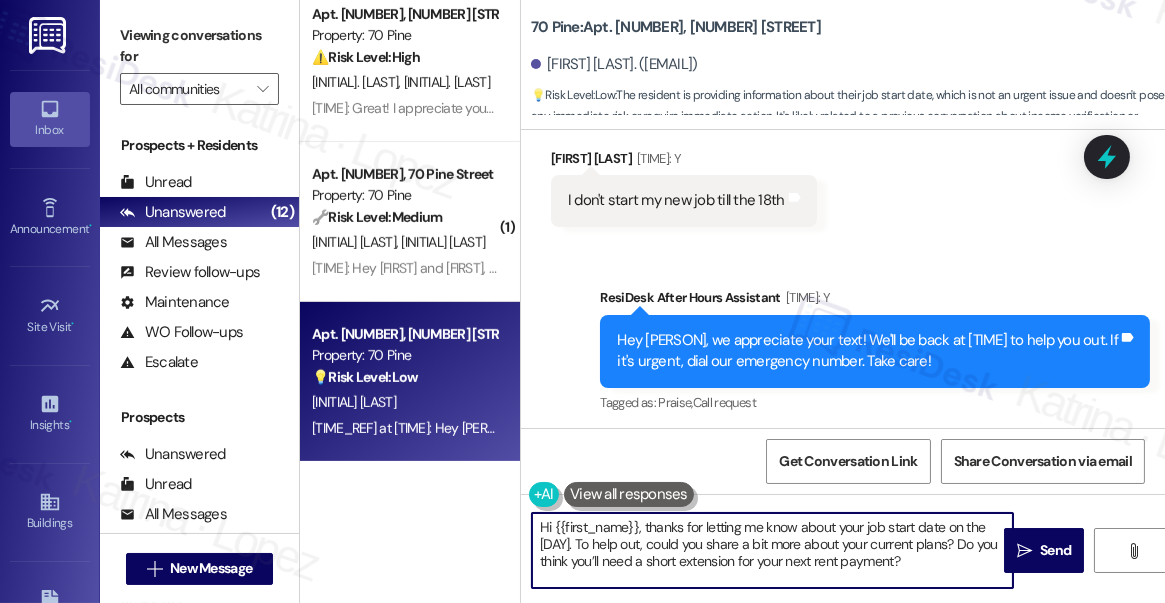 click on "Hi {{first_name}}, thanks for letting me know about your job start date on the [DAY]. To help out, could you share a bit more about your current plans? Do you think you’ll need a short extension for your next rent payment?" at bounding box center (772, 550) 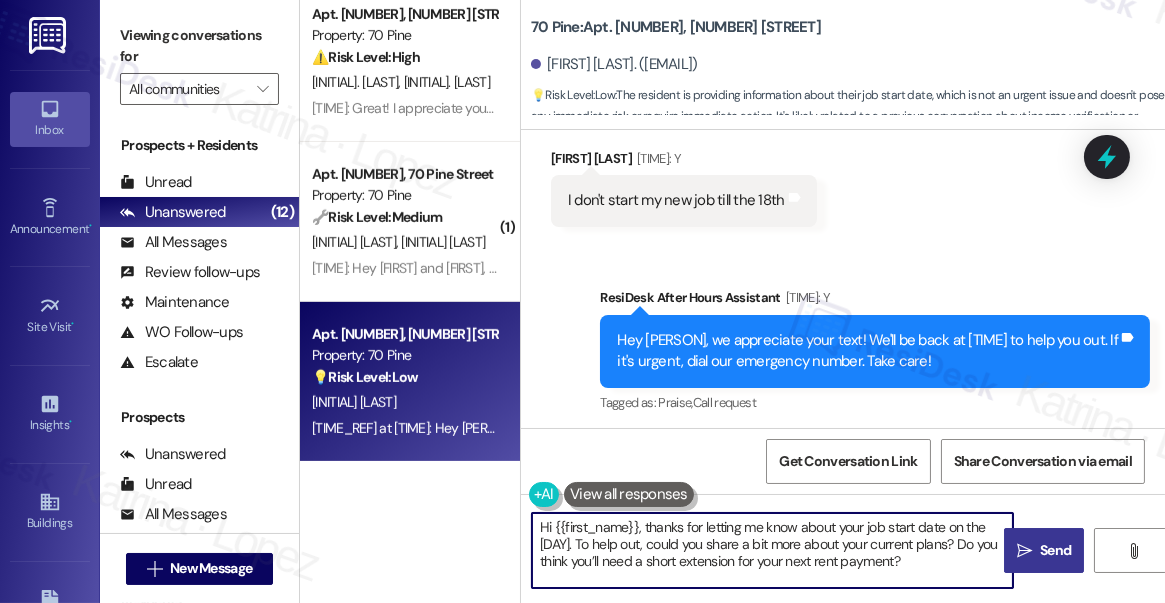 type on "Hi {{first_name}}, thanks for letting me know about your job start date on the [DAY]. To help out, could you share a bit more about your current plans? Do you think you’ll need a short extension for your next rent payment?" 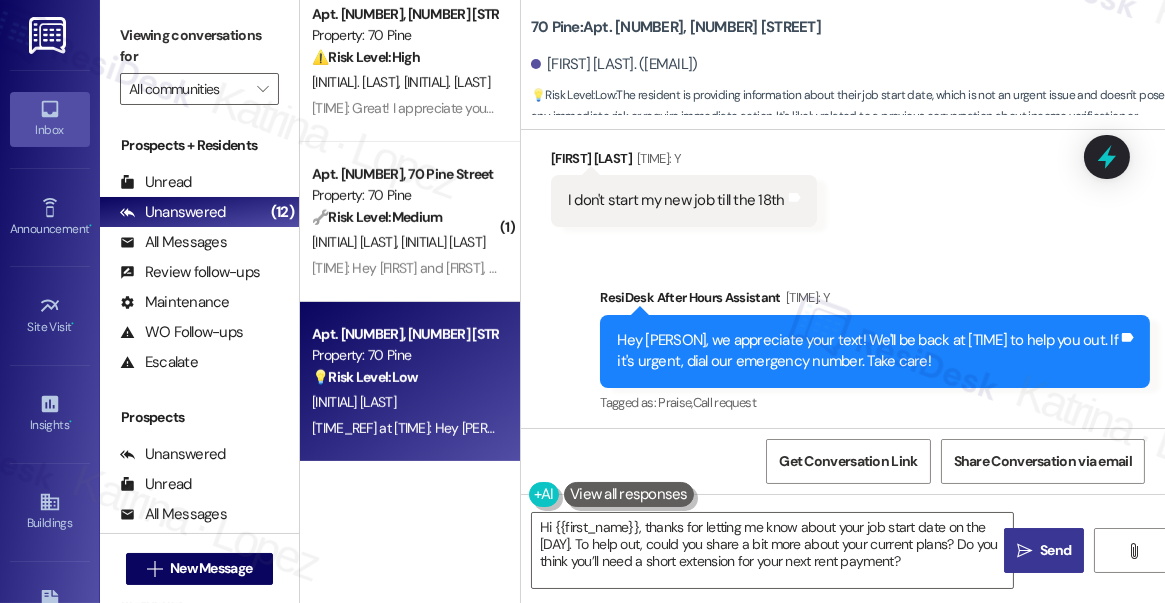 click on " Send" at bounding box center [1044, 550] 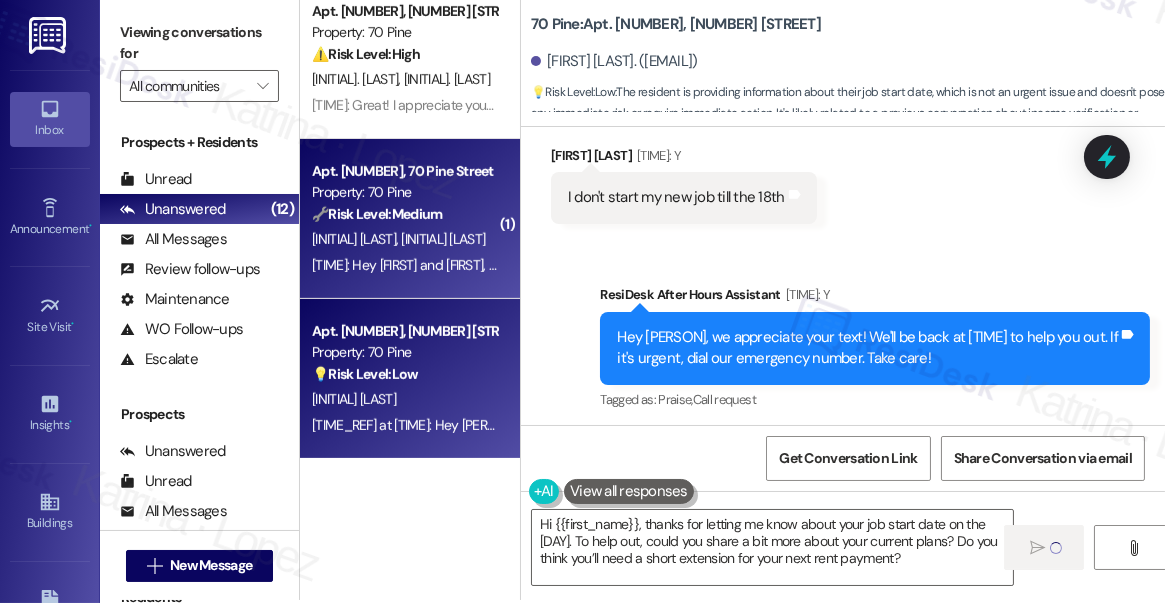 scroll, scrollTop: 4, scrollLeft: 0, axis: vertical 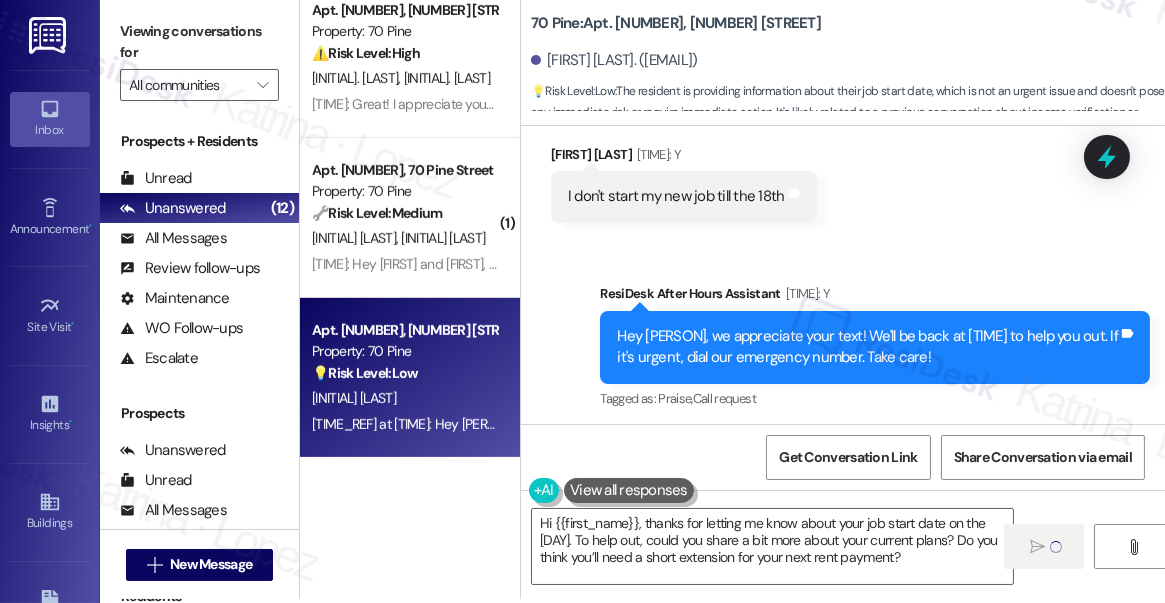 type 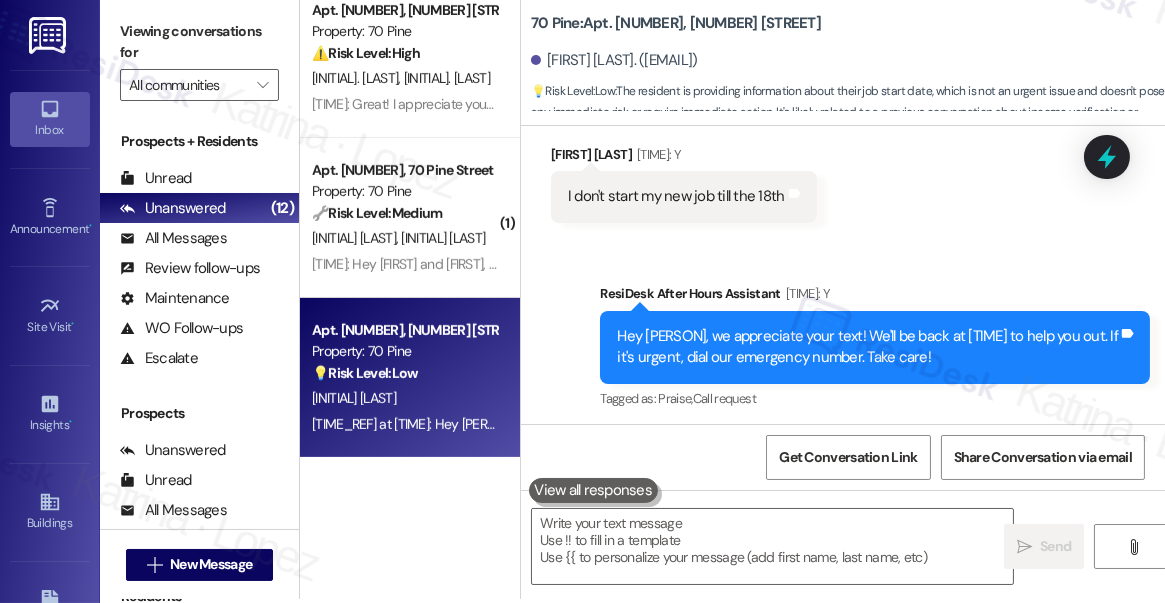 scroll, scrollTop: 8613, scrollLeft: 0, axis: vertical 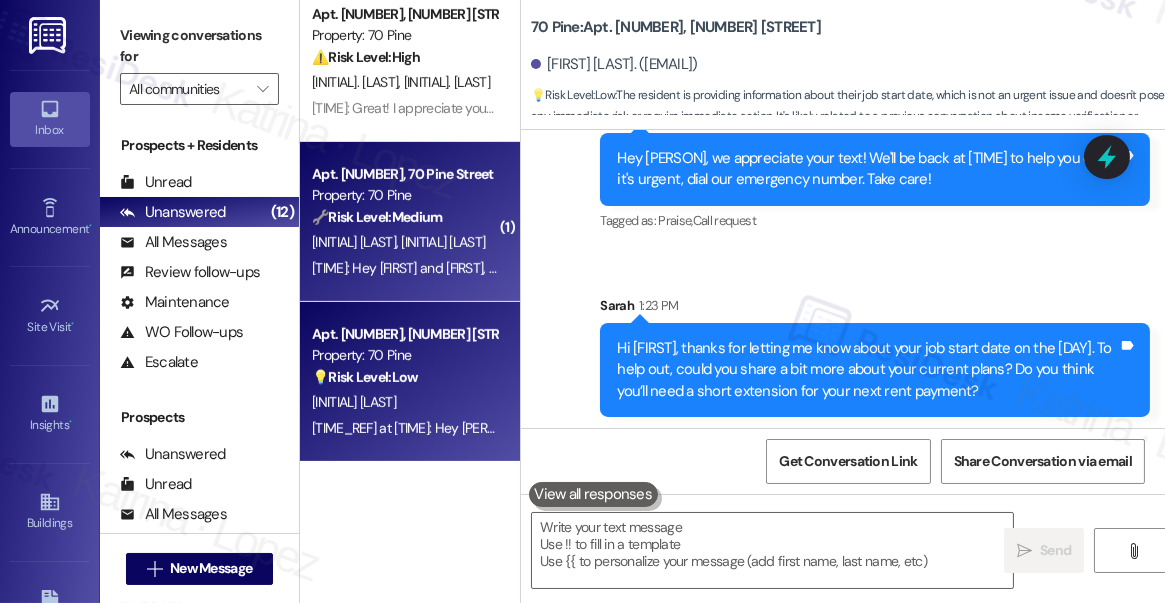 click on "[TIME]: Hey [FIRST] and [FIRST], we appreciate your text! We'll be back at [TIME] to help you out. If it's urgent, dial our emergency number. Take care! [TIME]: Hey [FIRST] and [FIRST], we appreciate your text! We'll be back at [TIME] to help you out. If it's urgent, dial our emergency number. Take care!" at bounding box center [734, 268] 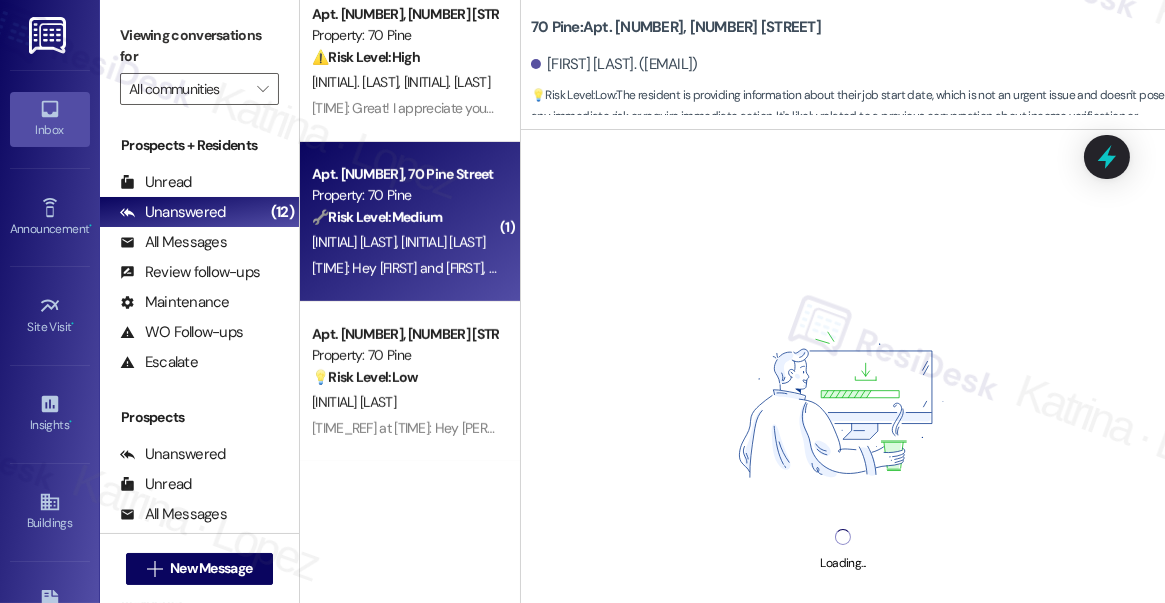 drag, startPoint x: 1090, startPoint y: 290, endPoint x: 1080, endPoint y: 292, distance: 10.198039 